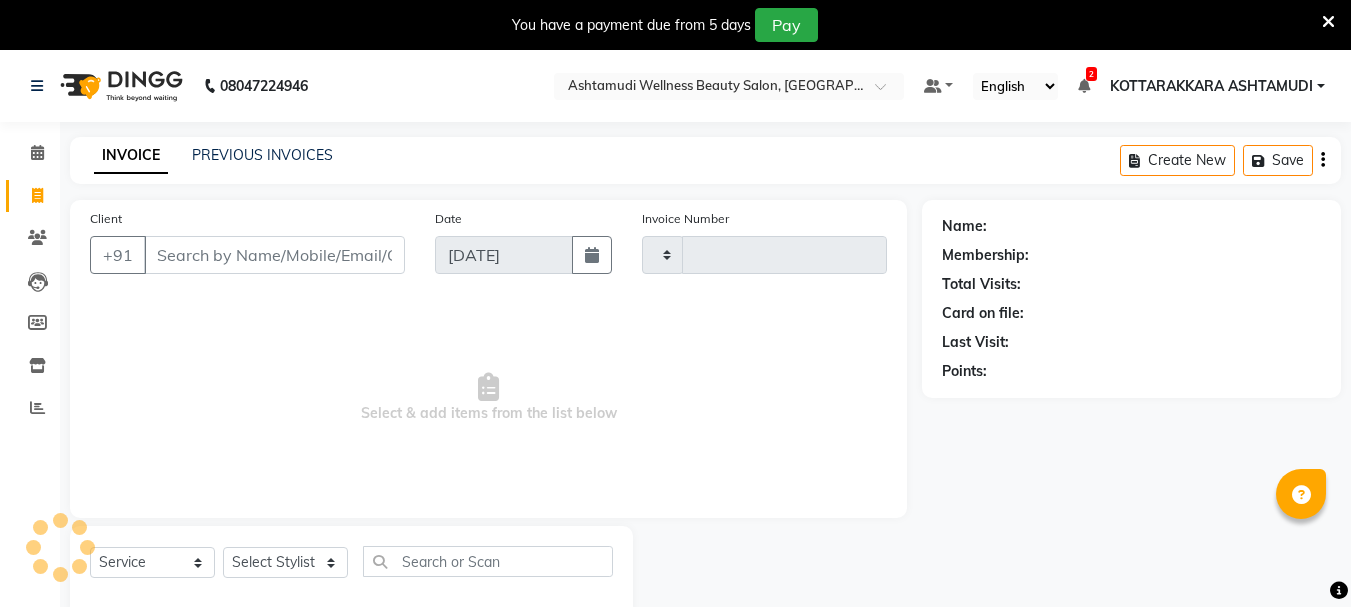 select on "service" 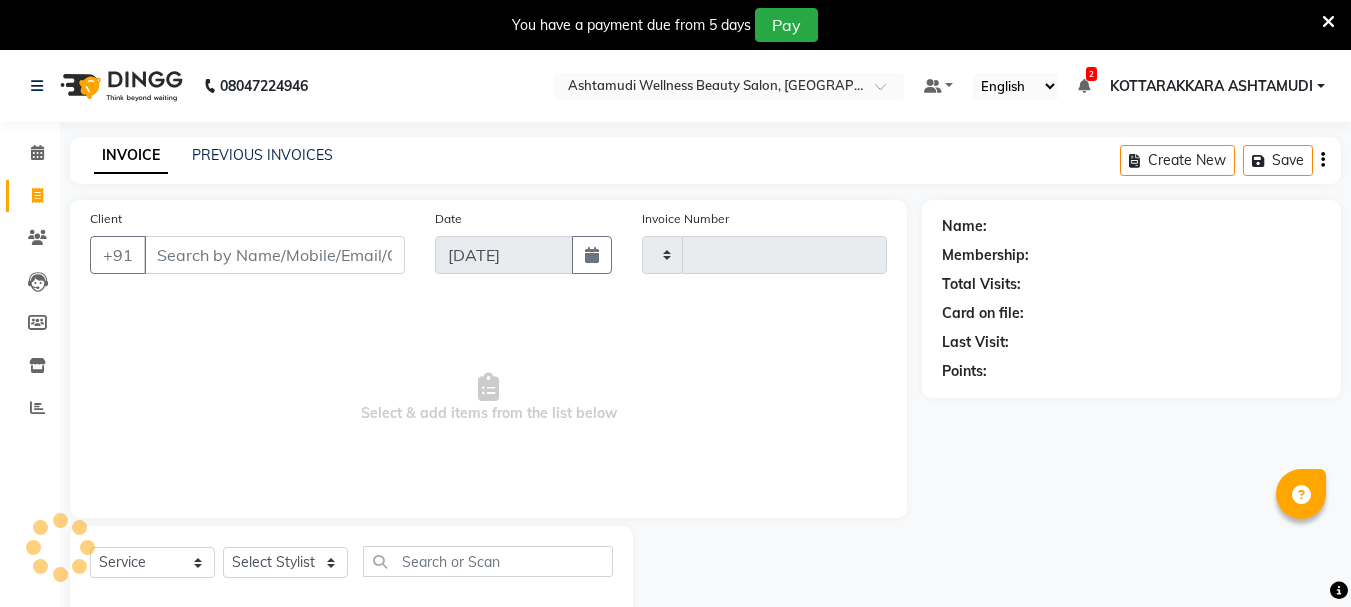 scroll, scrollTop: 0, scrollLeft: 0, axis: both 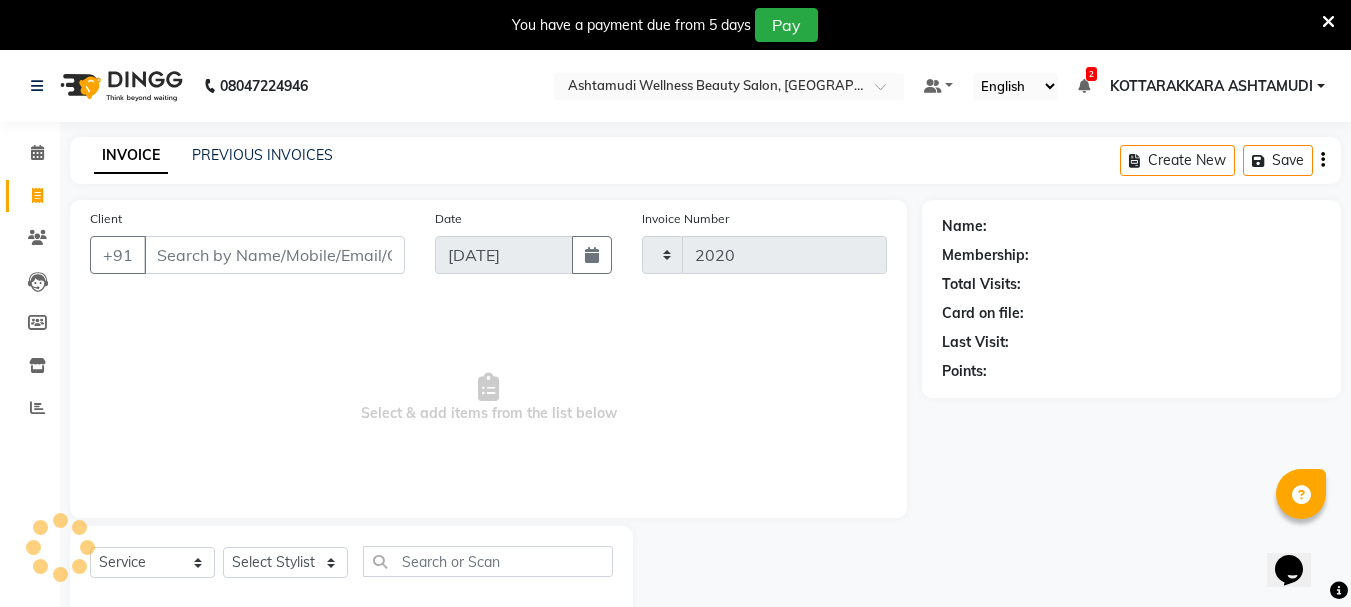 select on "4664" 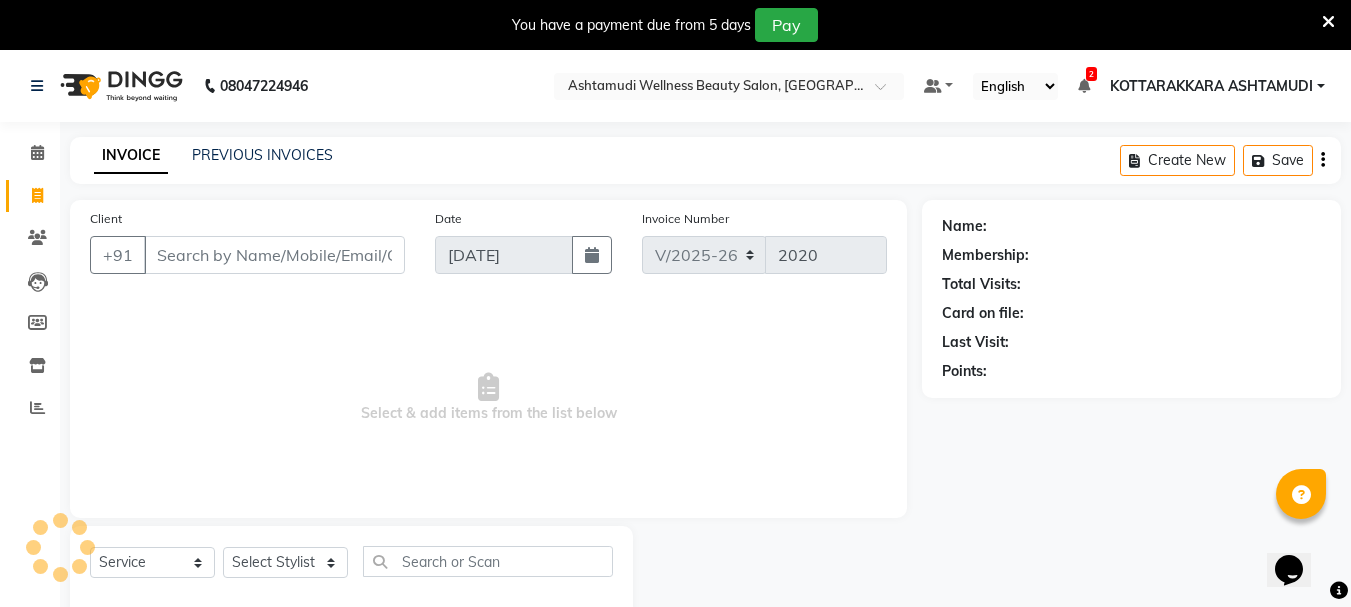 click on "Client" at bounding box center (274, 255) 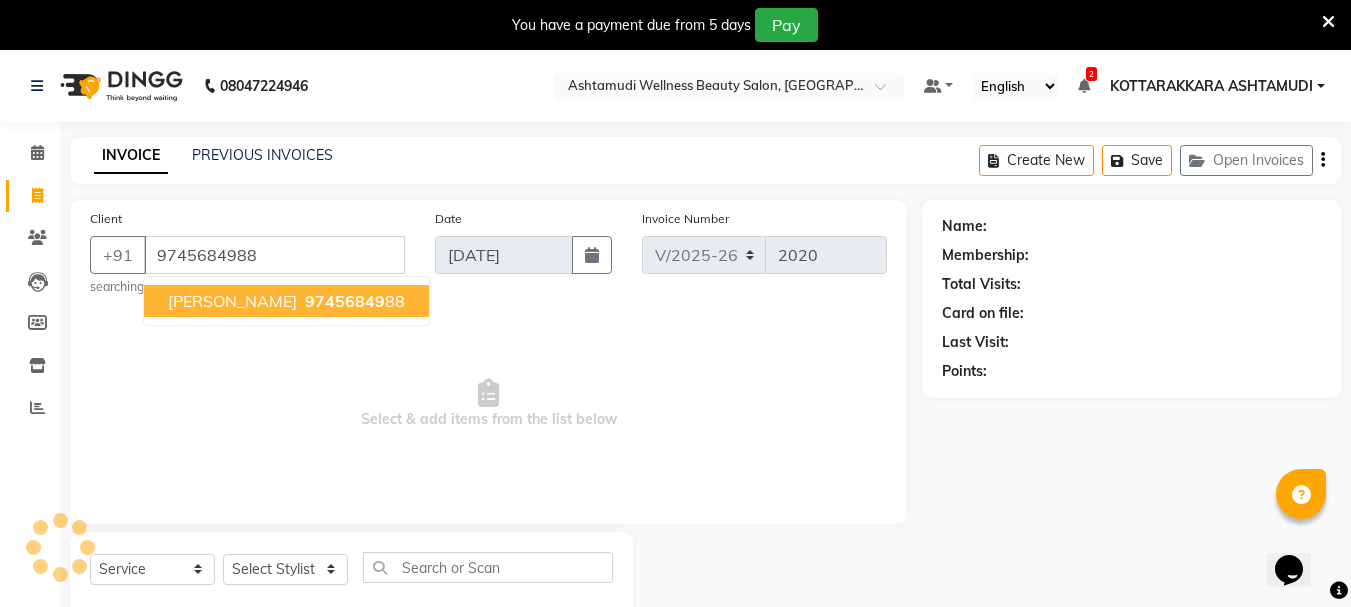 type on "9745684988" 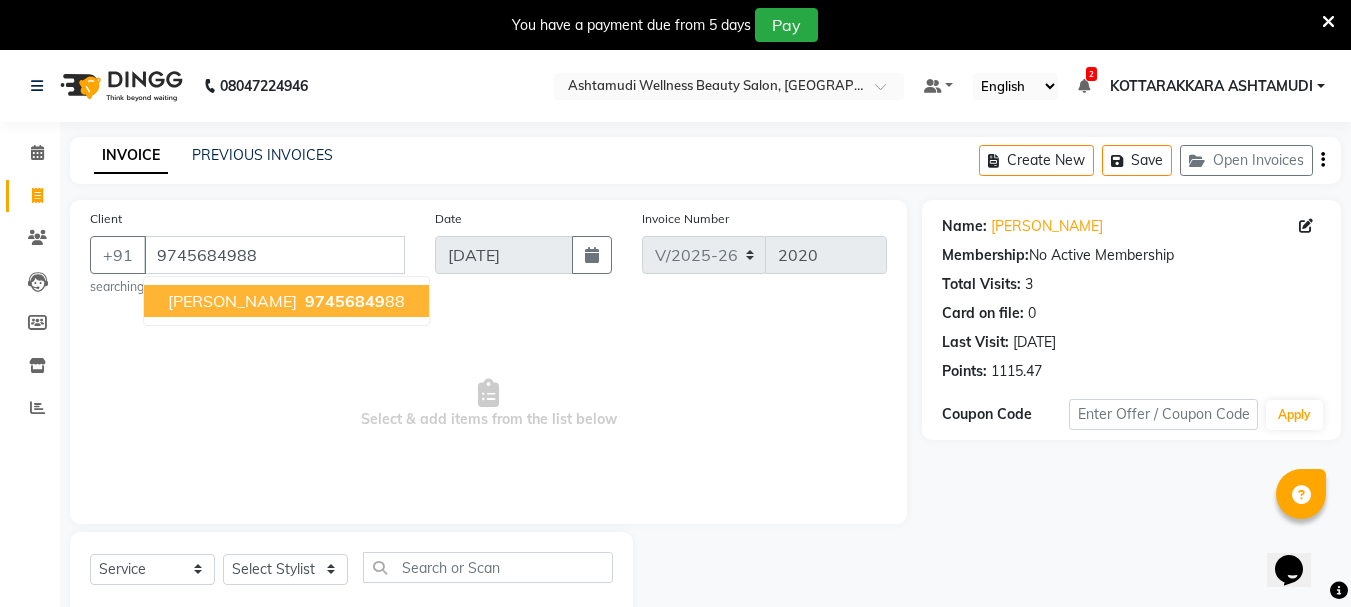 click on "97456849" at bounding box center [345, 301] 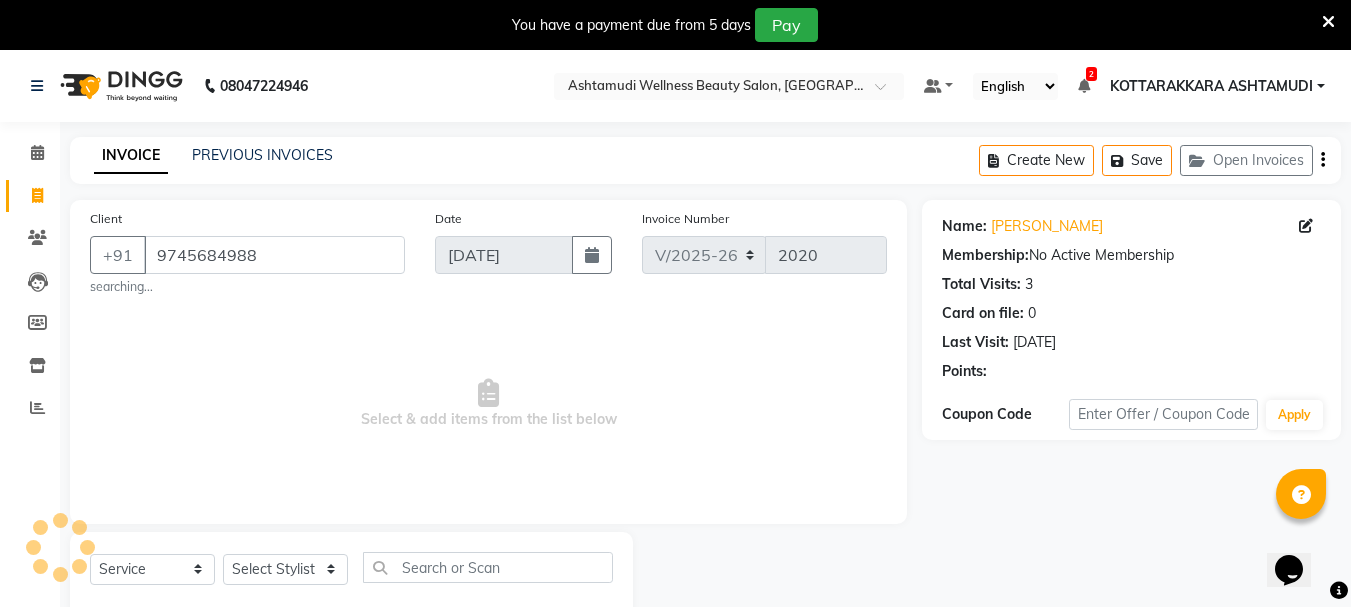 scroll, scrollTop: 50, scrollLeft: 0, axis: vertical 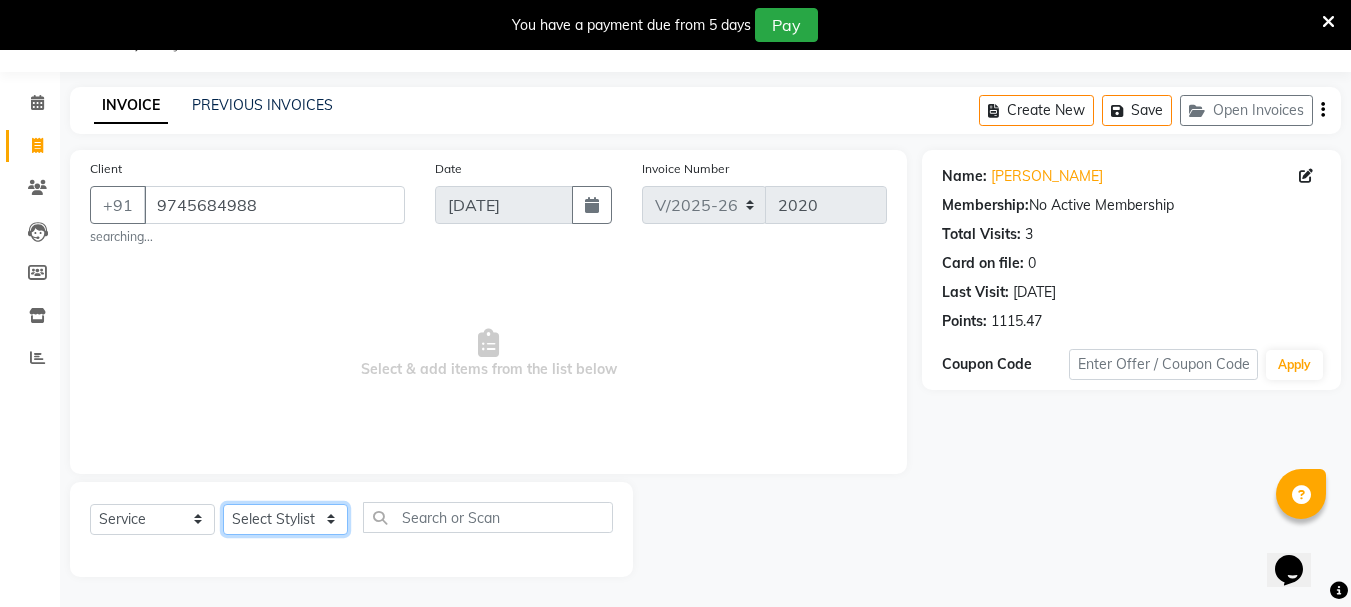 click on "Select Stylist AMRITHA ANJALI ANAND DIVYA L	 Gita Mahali  Jibi P R Karina Darjee  KOTTARAKKARA ASHTAMUDI NISHA SAMUEL 	 Priya Chakraborty SARIGA R	 SHAHIDA SHAMINA MUHAMMED P R" 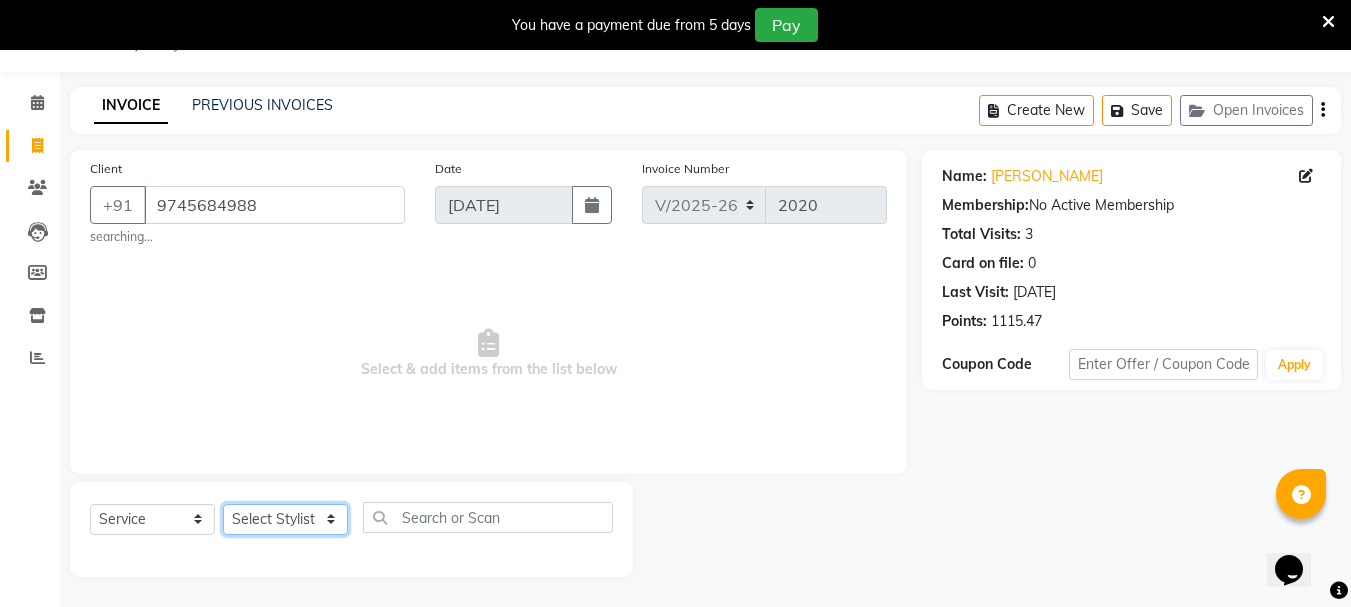 select on "65260" 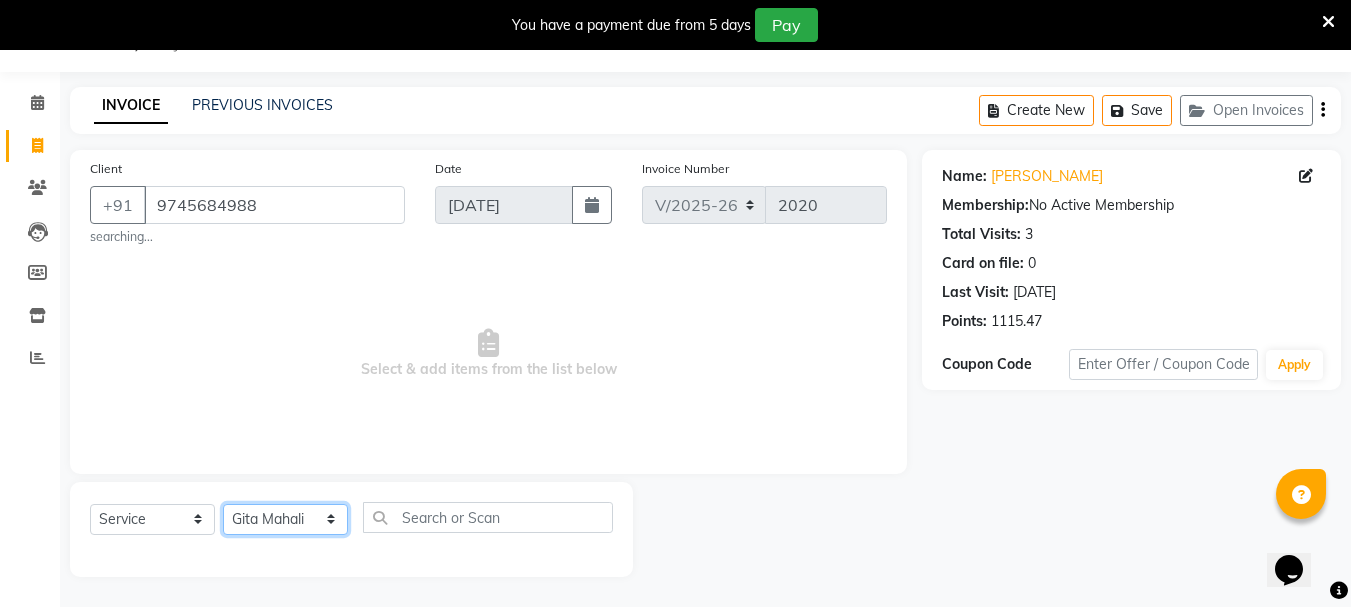 click on "Select Stylist AMRITHA ANJALI ANAND DIVYA L	 Gita Mahali  Jibi P R Karina Darjee  KOTTARAKKARA ASHTAMUDI NISHA SAMUEL 	 Priya Chakraborty SARIGA R	 SHAHIDA SHAMINA MUHAMMED P R" 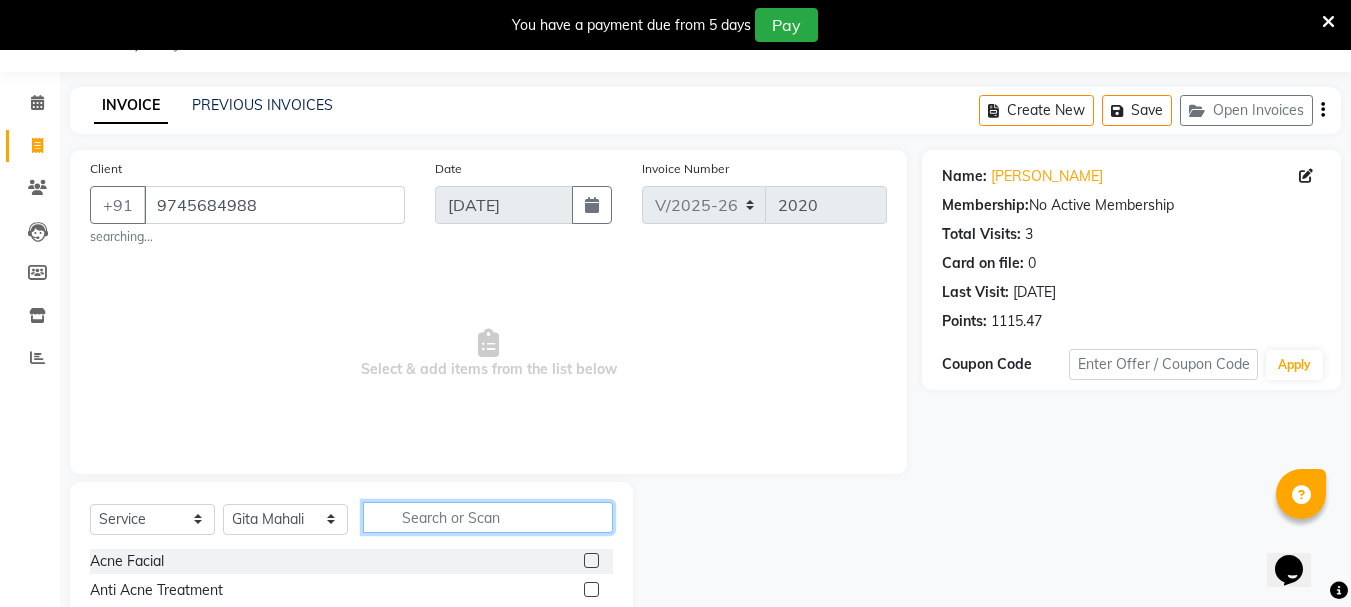 click 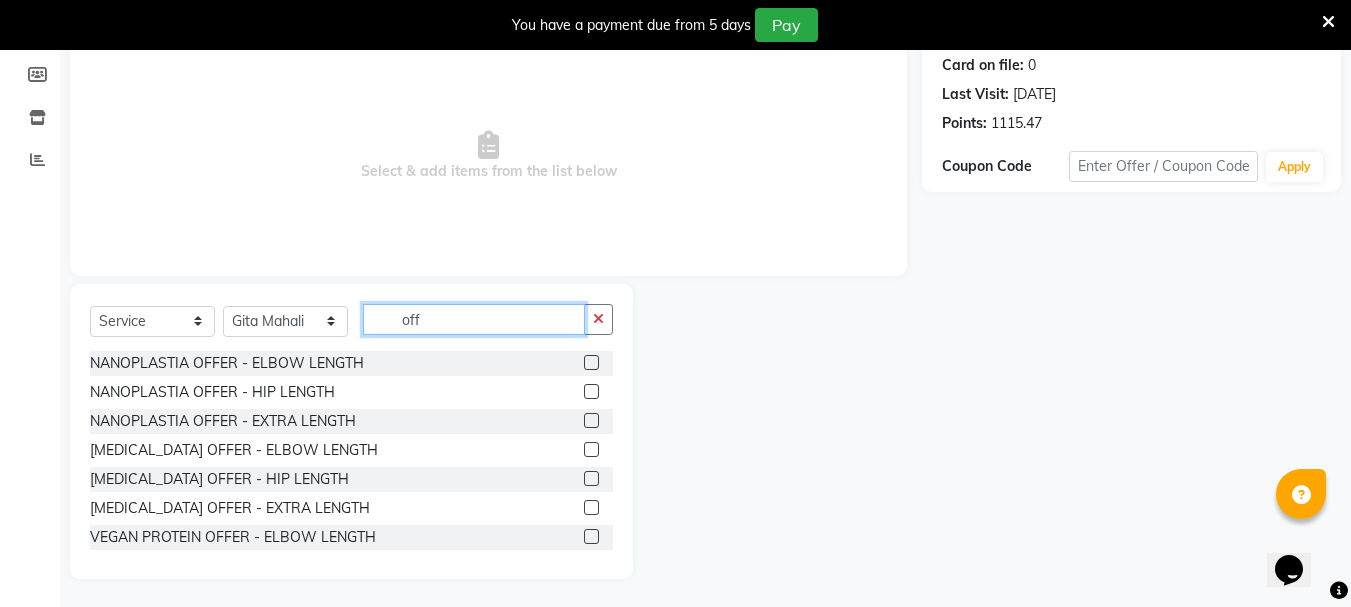 scroll, scrollTop: 250, scrollLeft: 0, axis: vertical 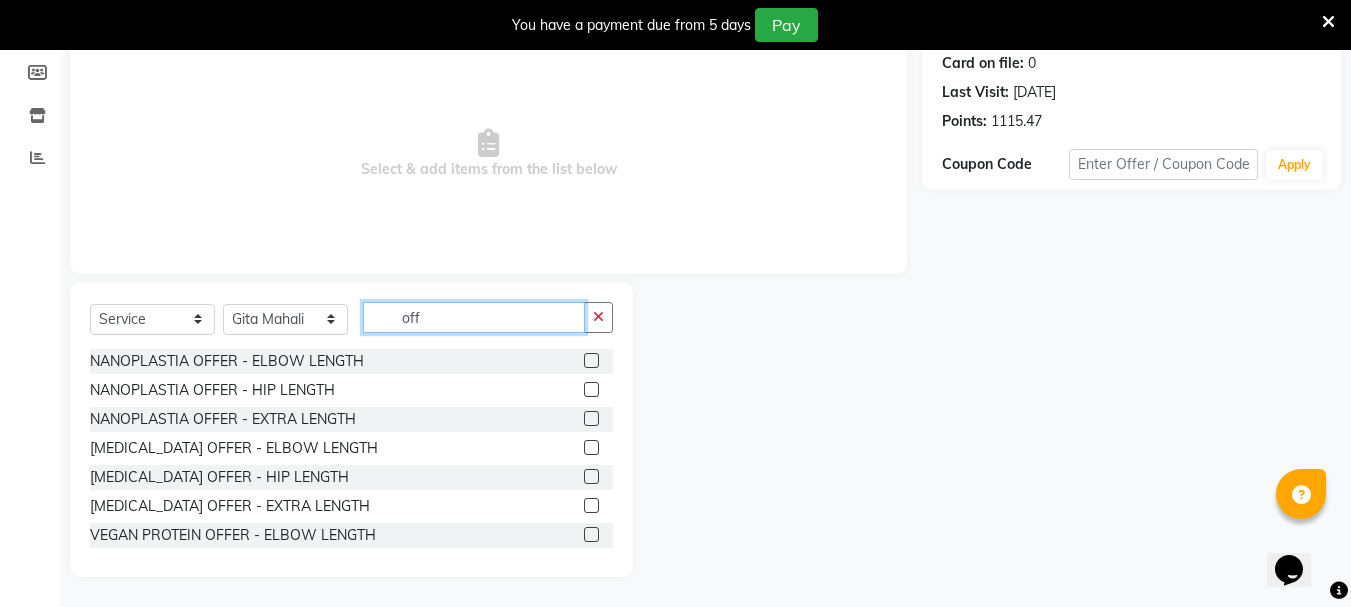 type on "off" 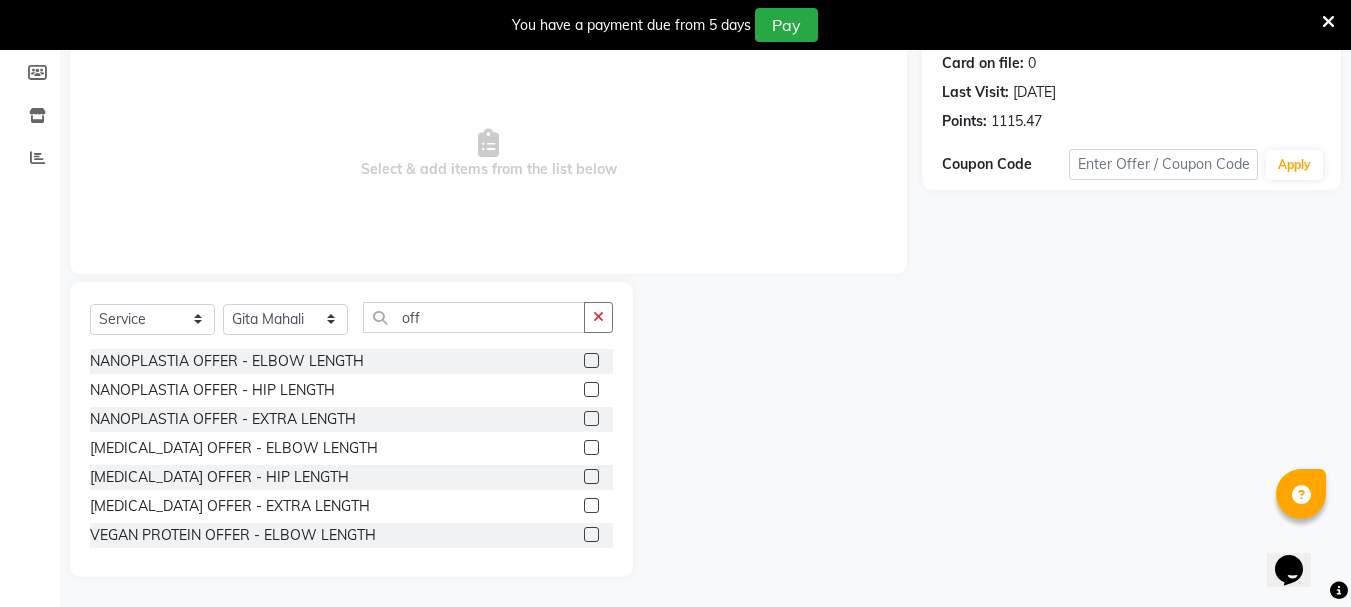 click 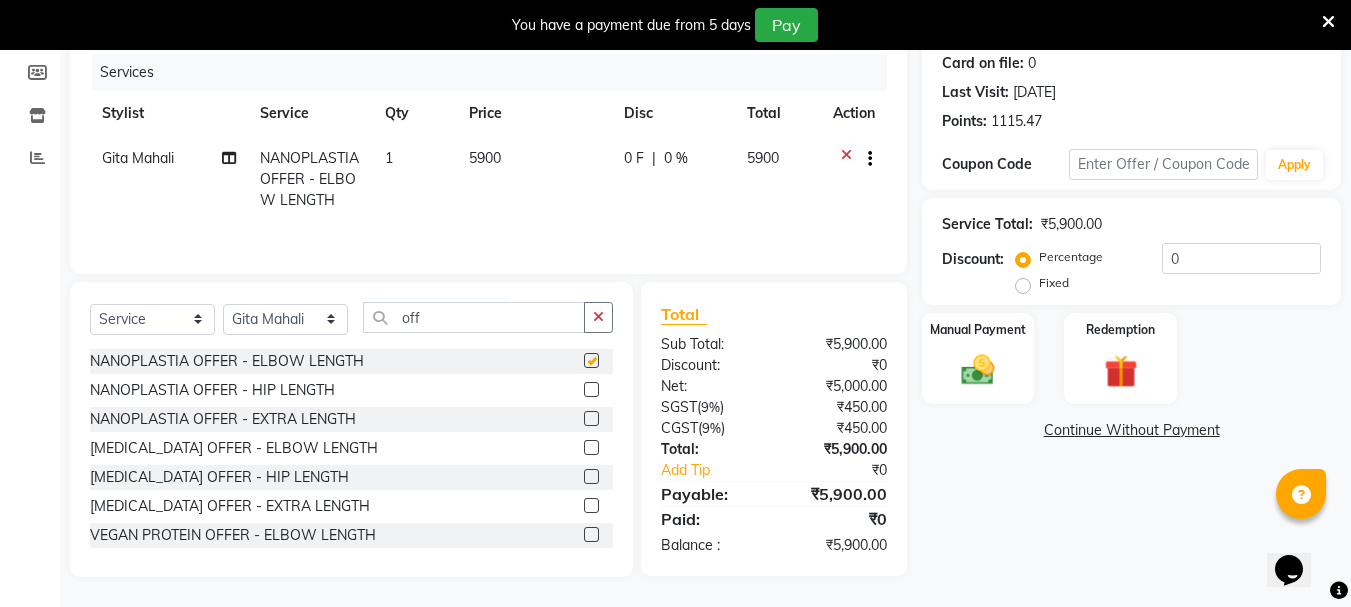 checkbox on "false" 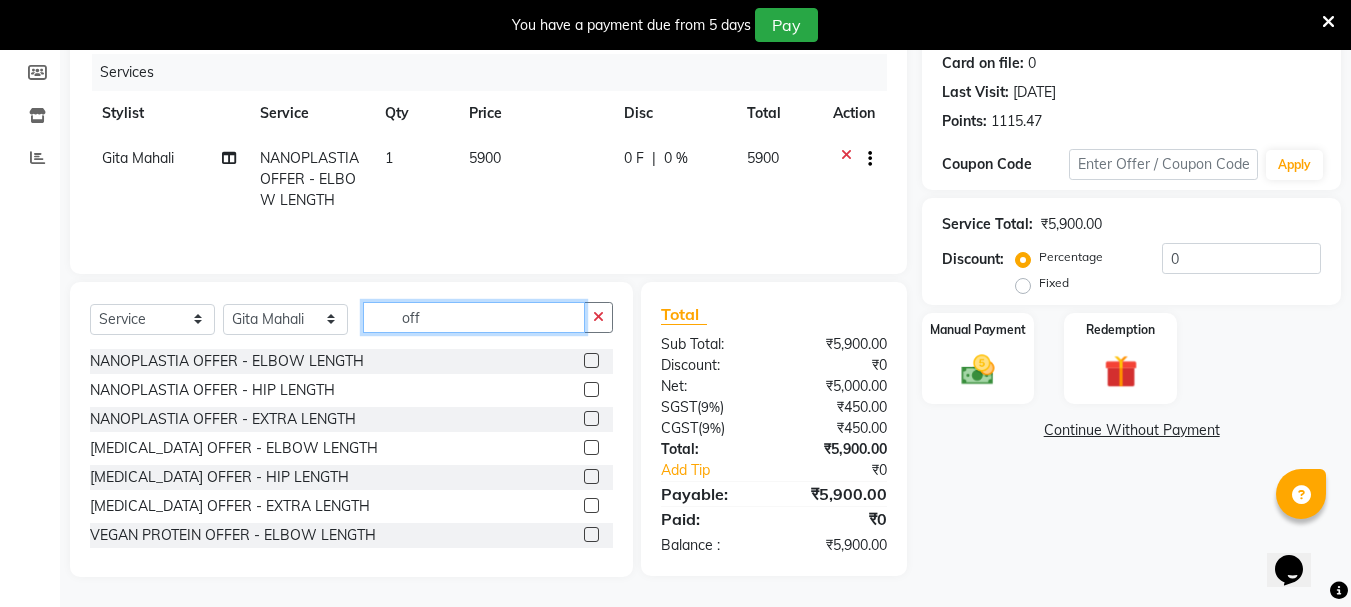 click on "off" 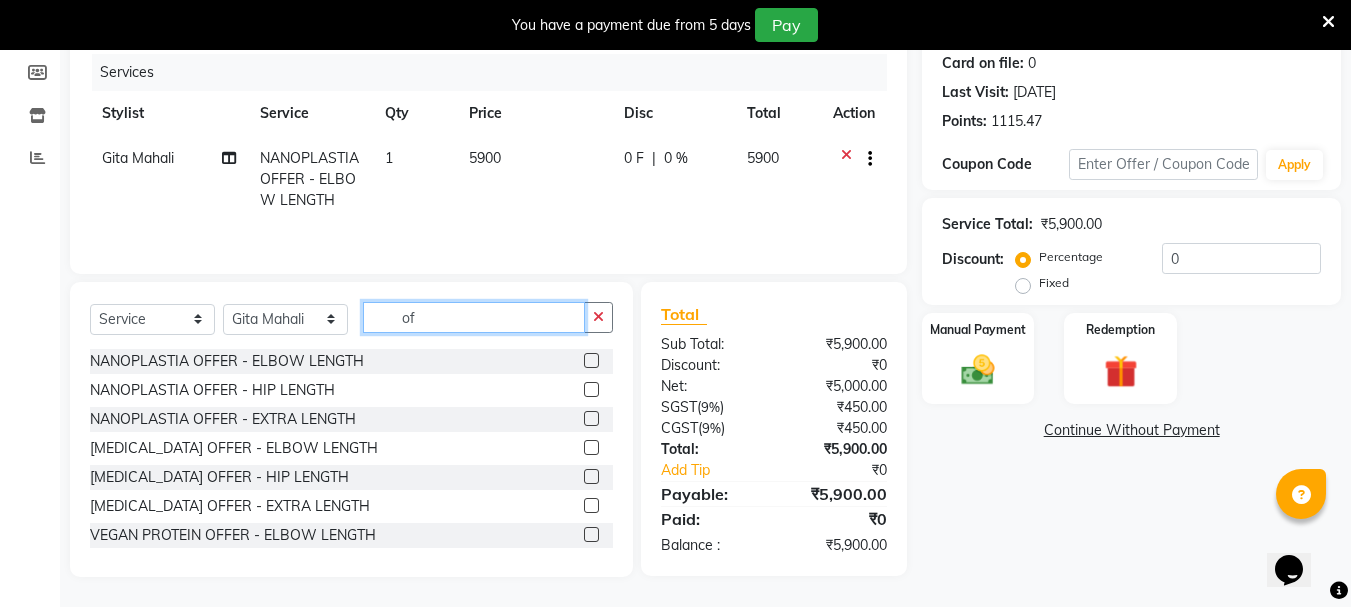 type on "o" 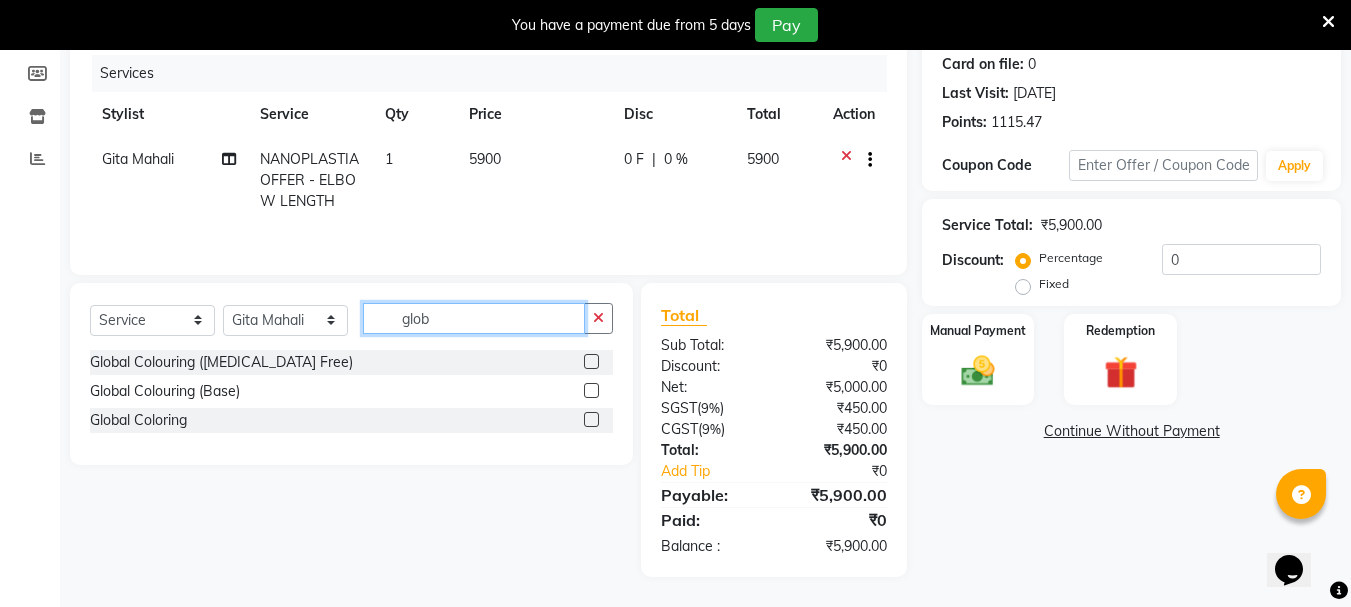 scroll, scrollTop: 249, scrollLeft: 0, axis: vertical 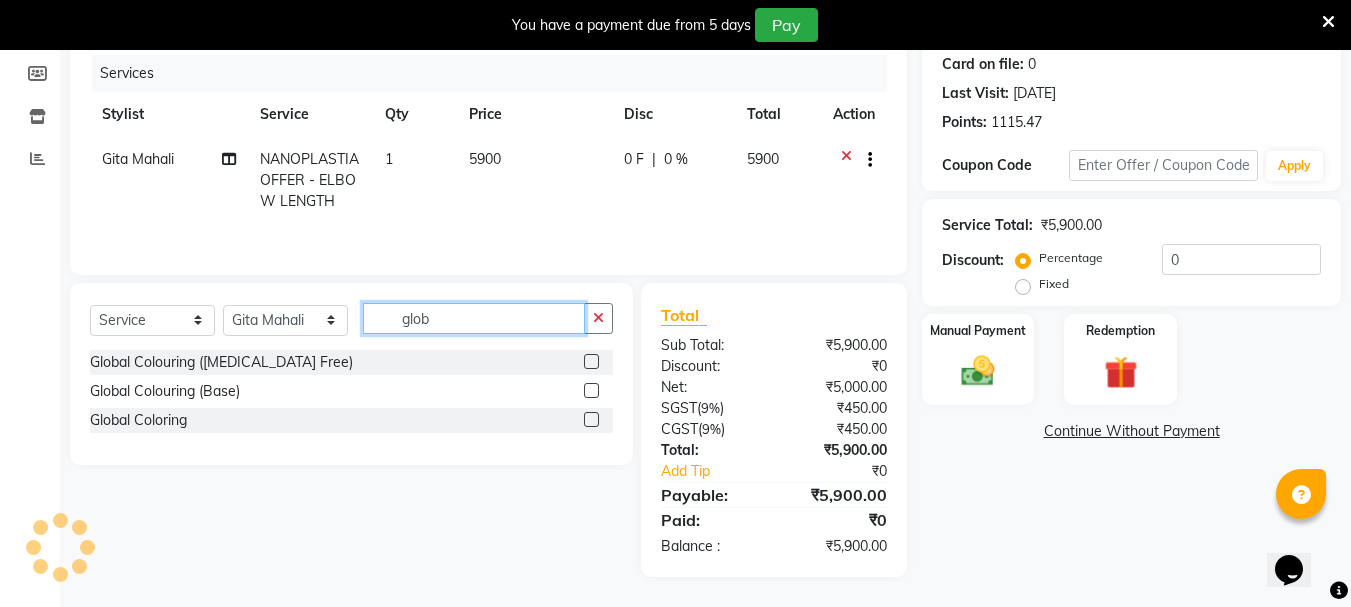 type on "glob" 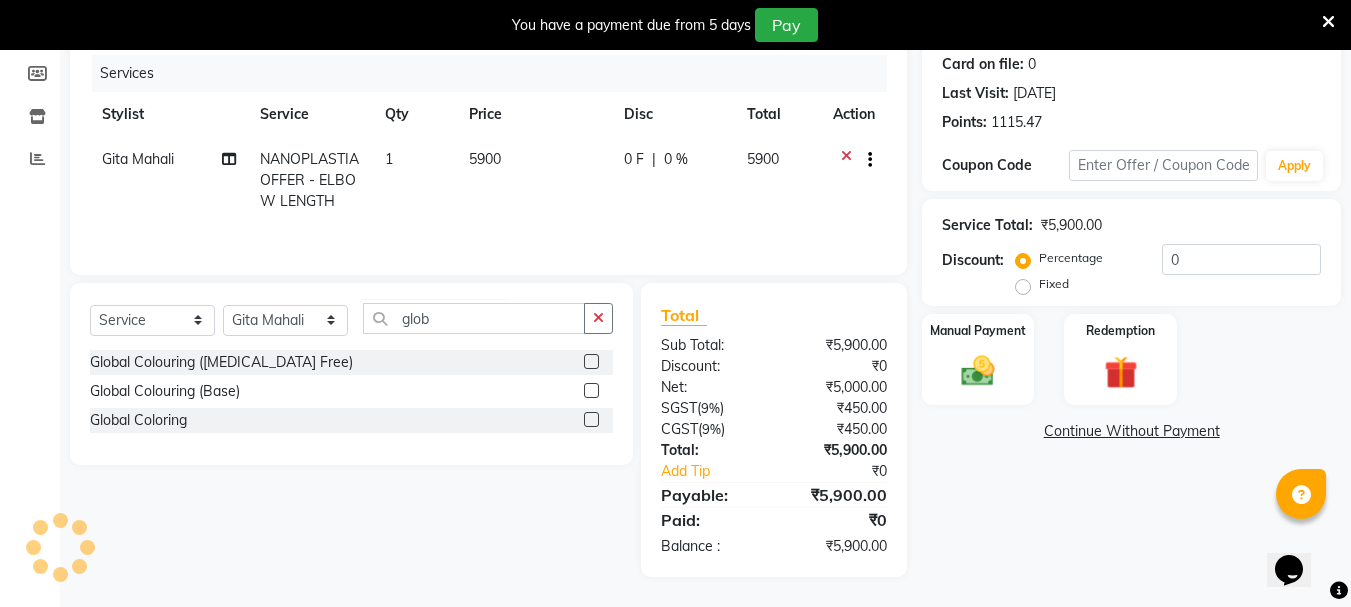 click 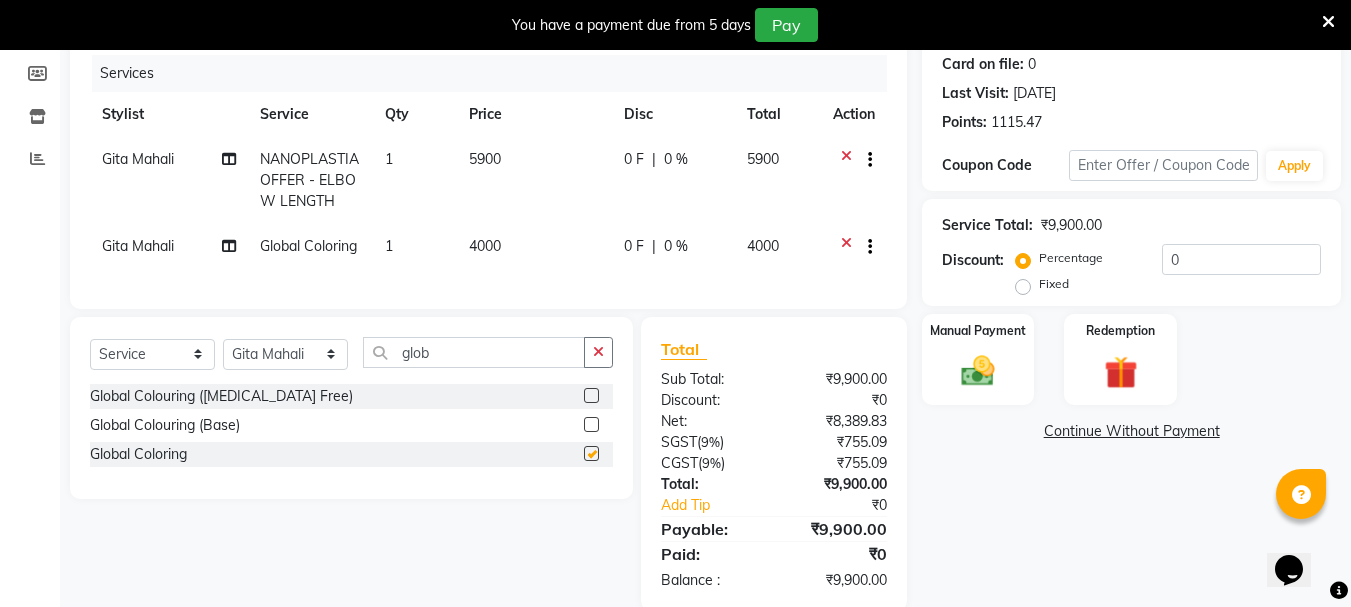 checkbox on "false" 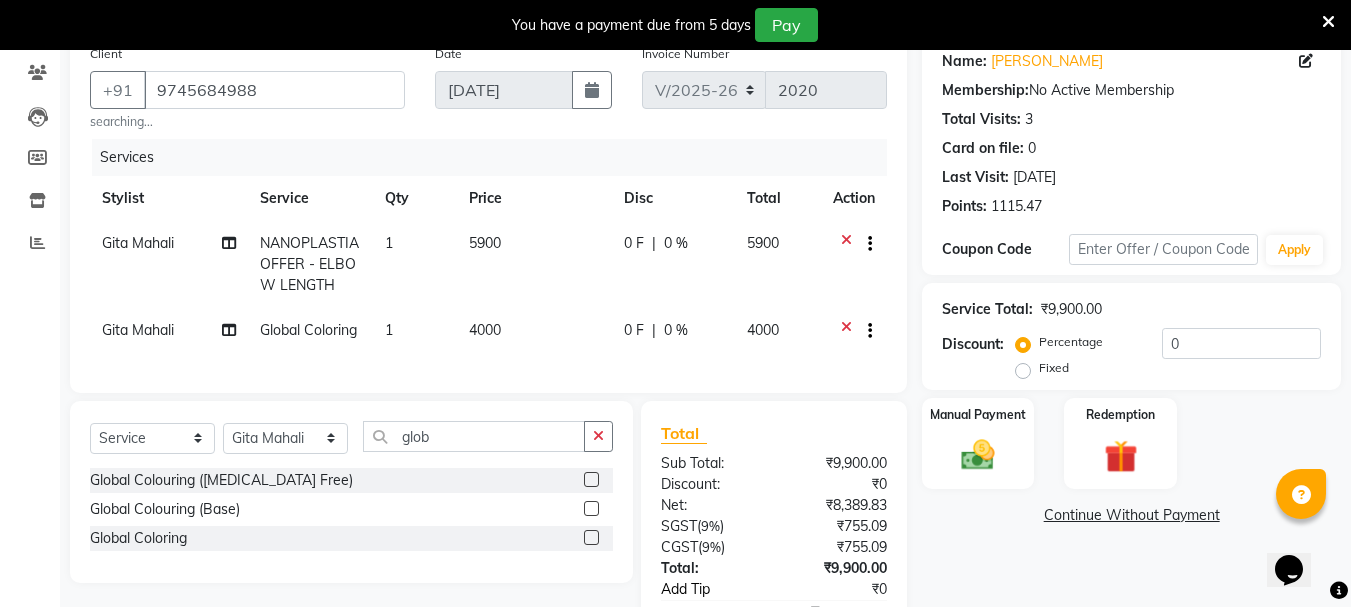 scroll, scrollTop: 0, scrollLeft: 0, axis: both 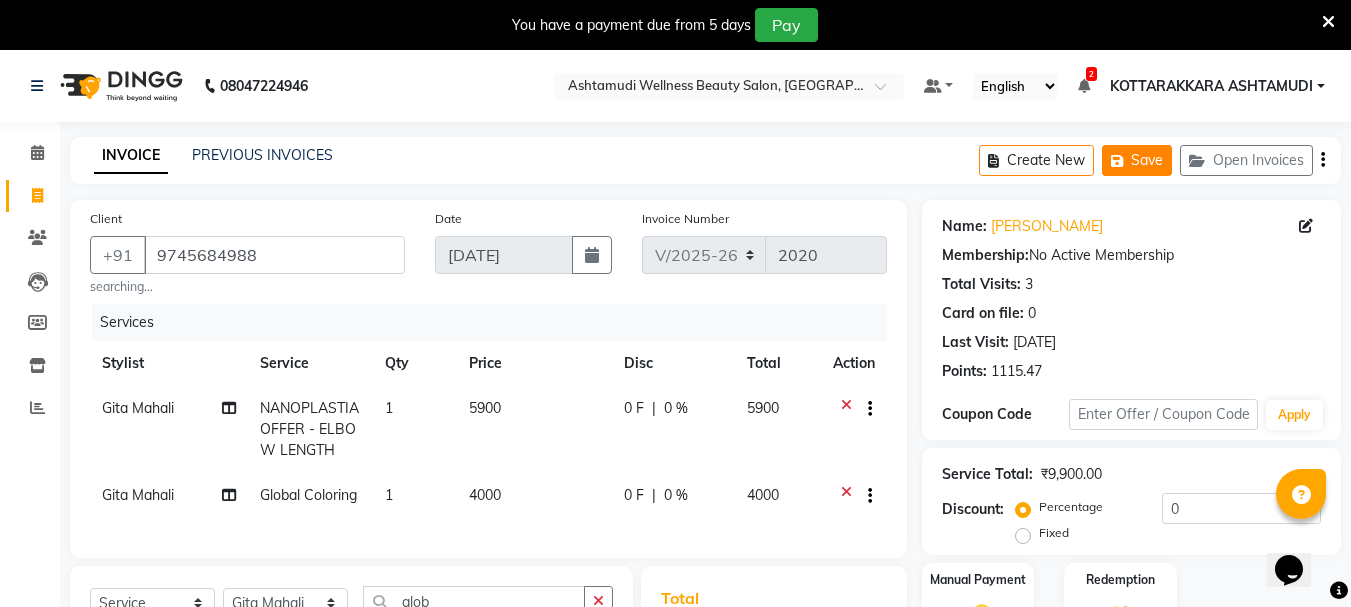 click 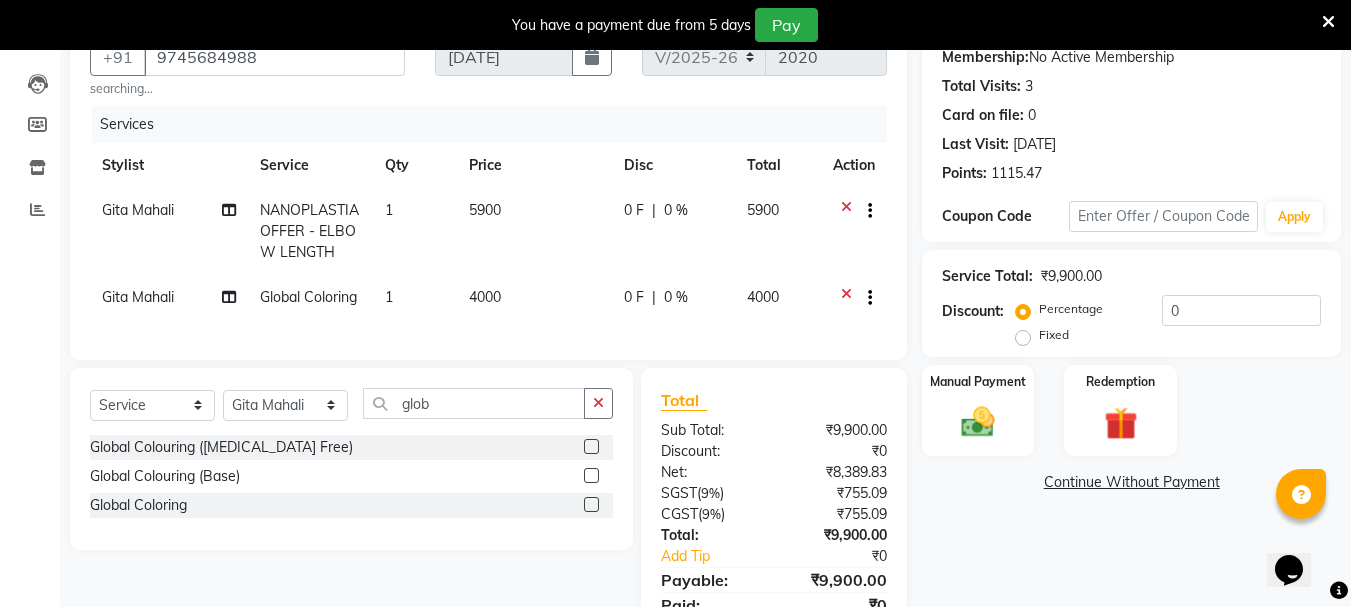 scroll, scrollTop: 200, scrollLeft: 0, axis: vertical 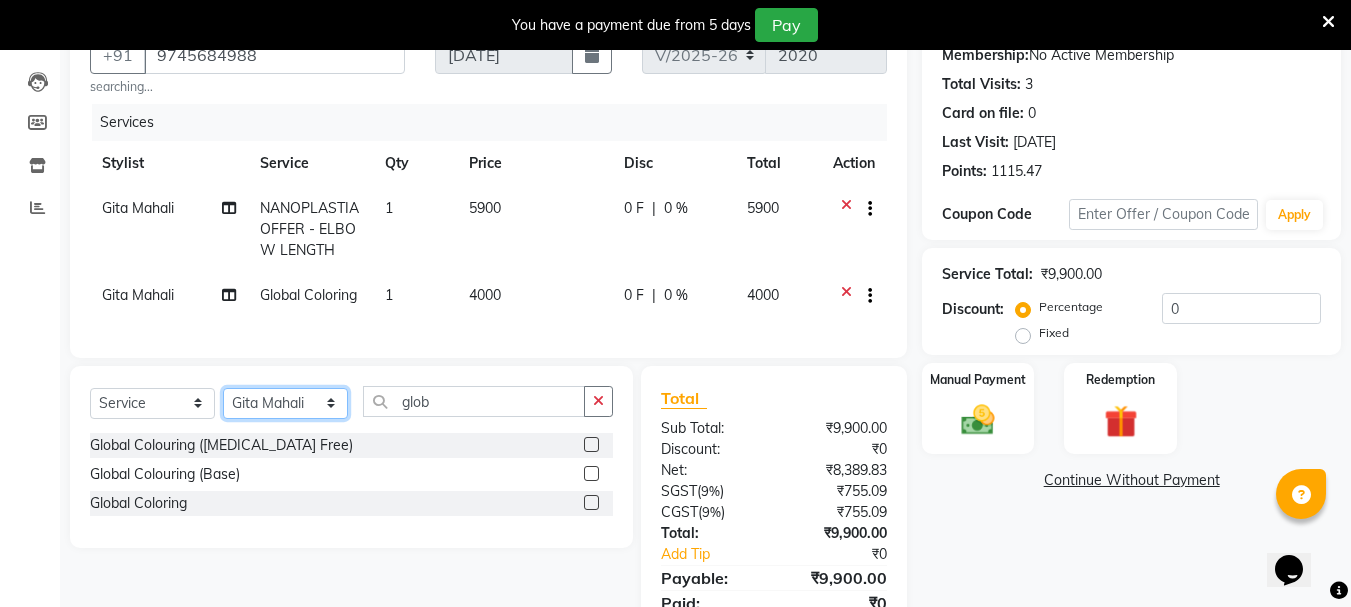 click on "Select Stylist AMRITHA ANJALI ANAND DIVYA L	 Gita Mahali  Jibi P R Karina Darjee  KOTTARAKKARA ASHTAMUDI NISHA SAMUEL 	 Priya Chakraborty SARIGA R	 SHAHIDA SHAMINA MUHAMMED P R" 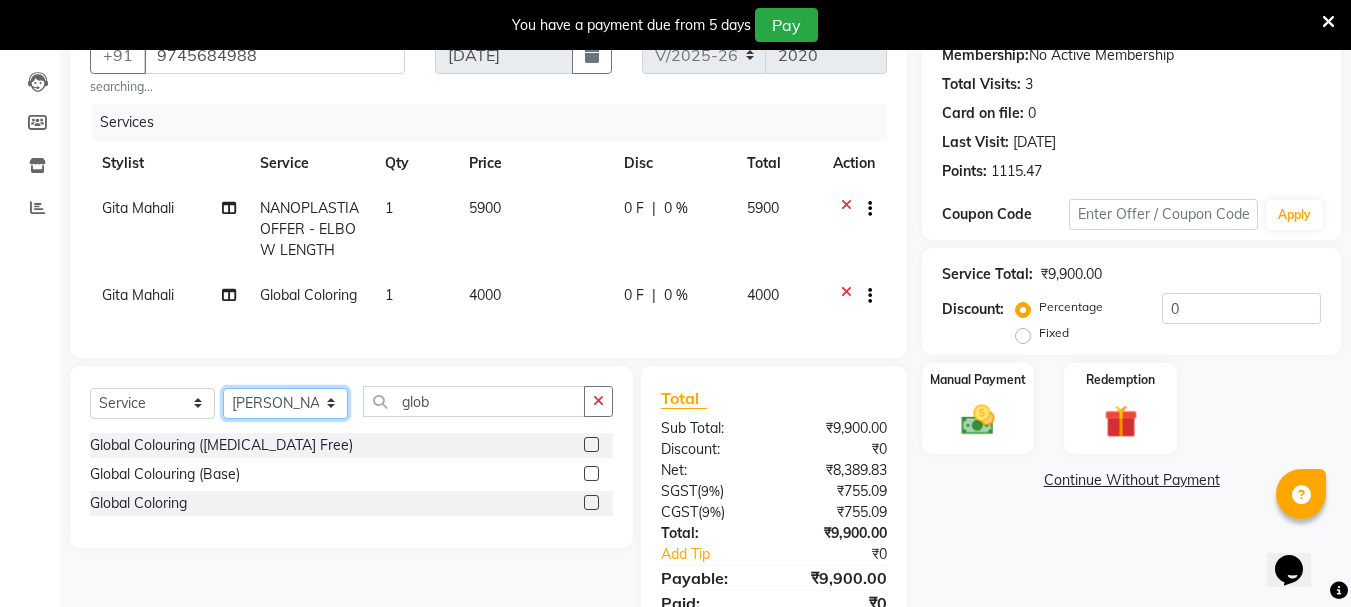 click on "Select Stylist AMRITHA ANJALI ANAND DIVYA L	 Gita Mahali  Jibi P R Karina Darjee  KOTTARAKKARA ASHTAMUDI NISHA SAMUEL 	 Priya Chakraborty SARIGA R	 SHAHIDA SHAMINA MUHAMMED P R" 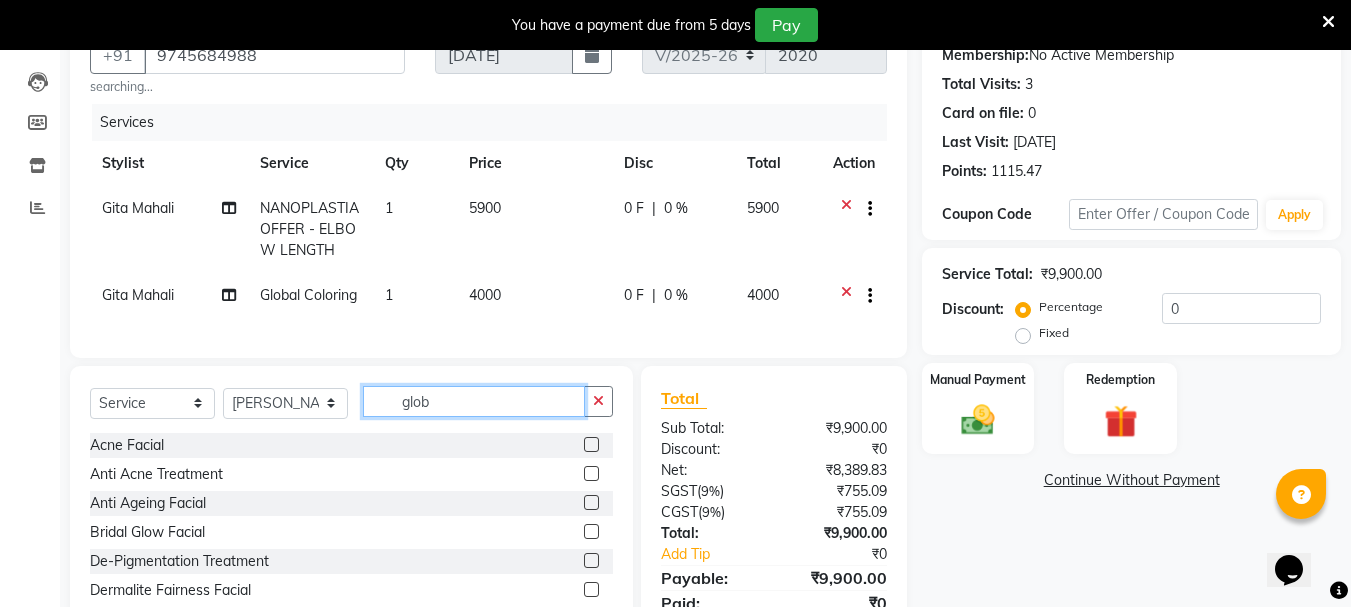 click on "glob" 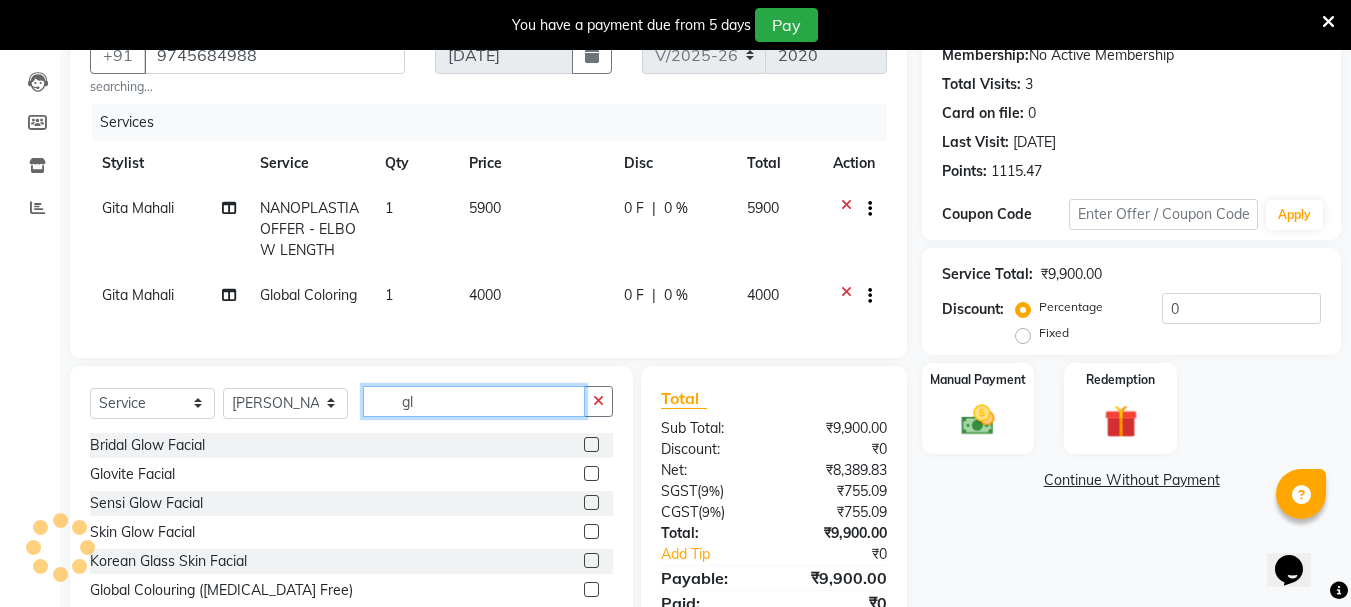 type on "g" 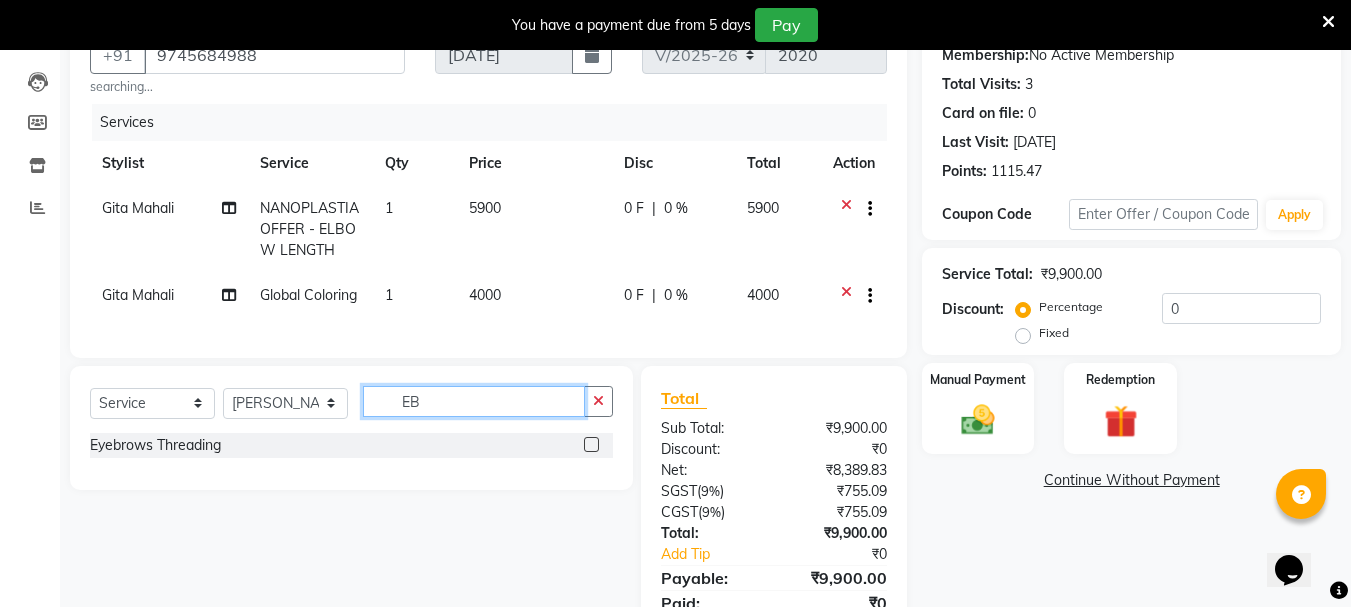 type on "EB" 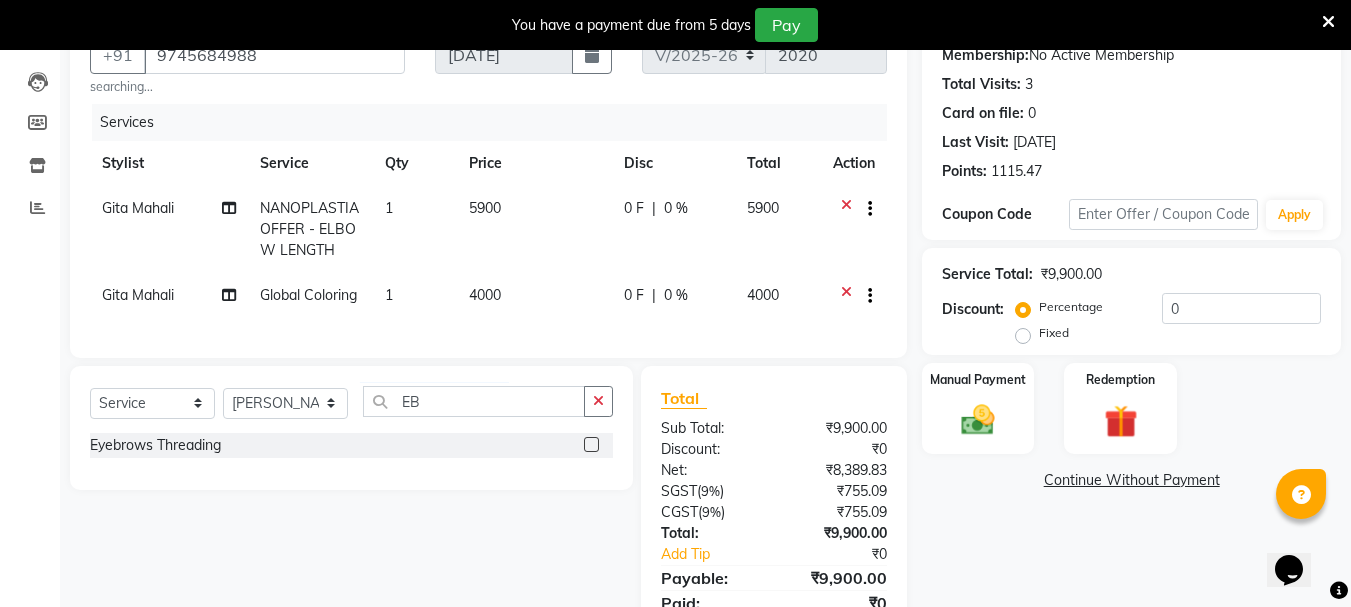 click 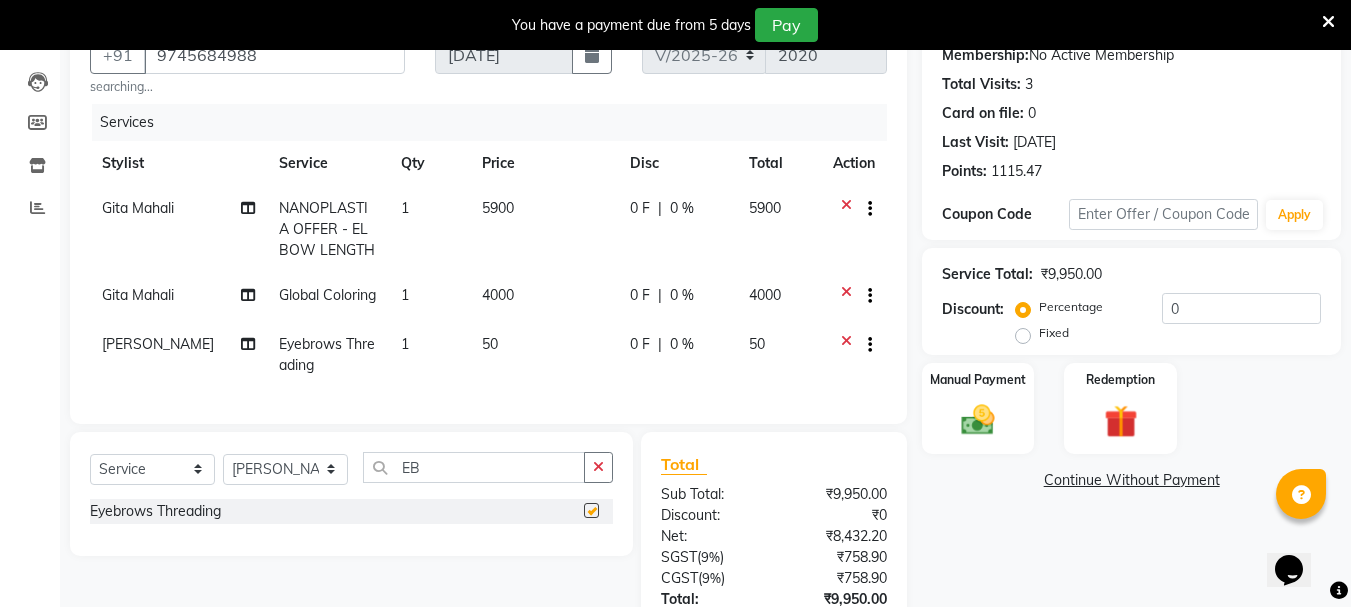 checkbox on "false" 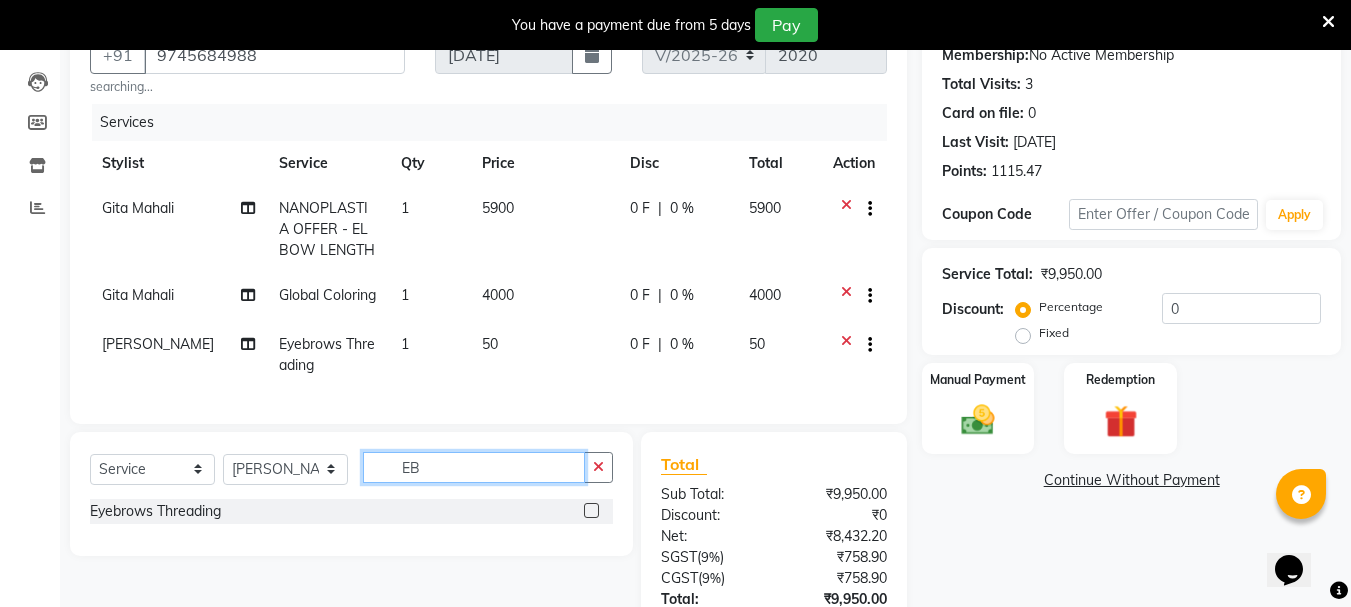 click on "EB" 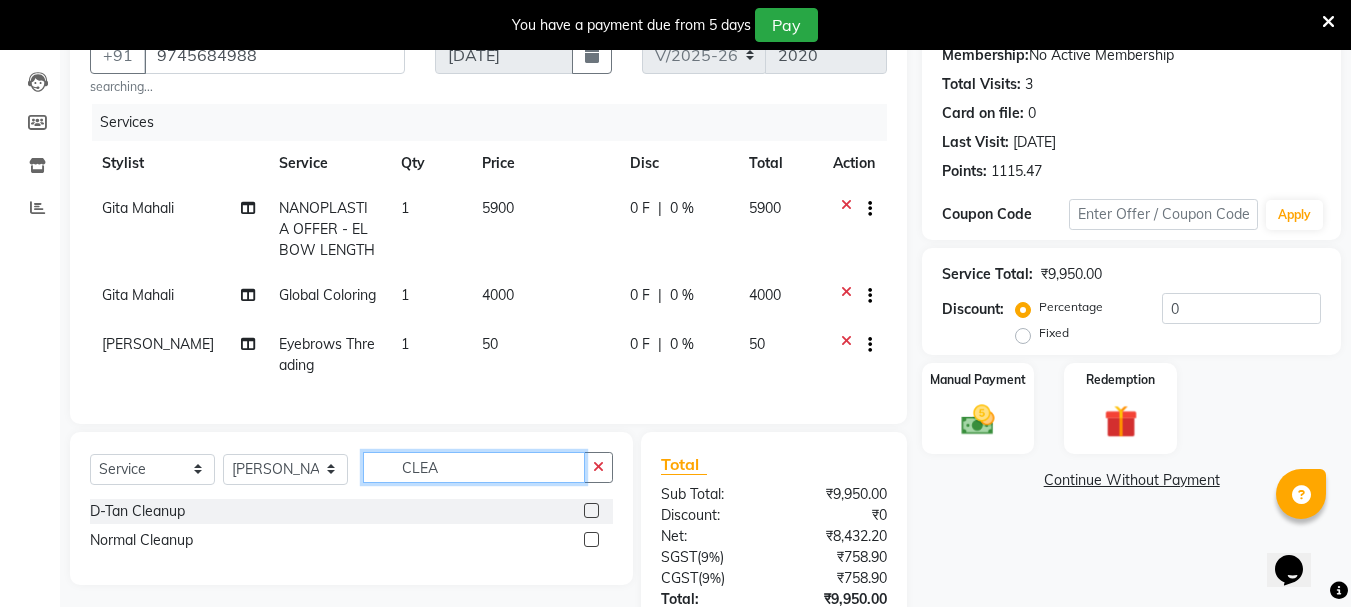 type on "CLEA" 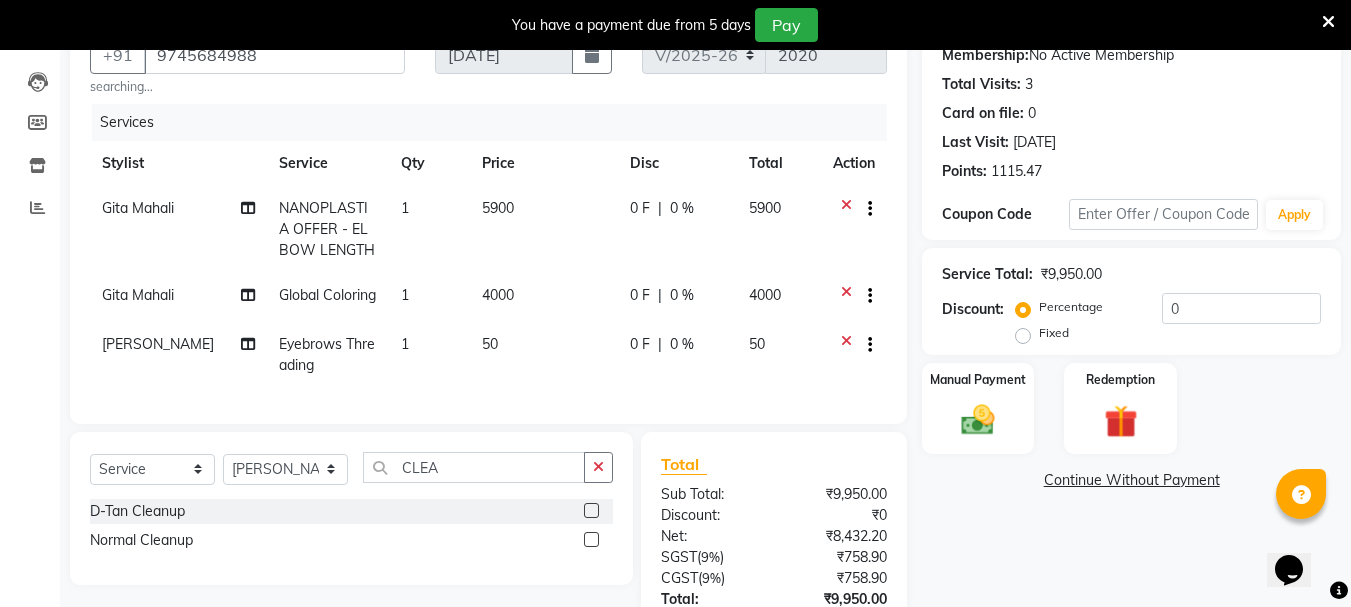 click 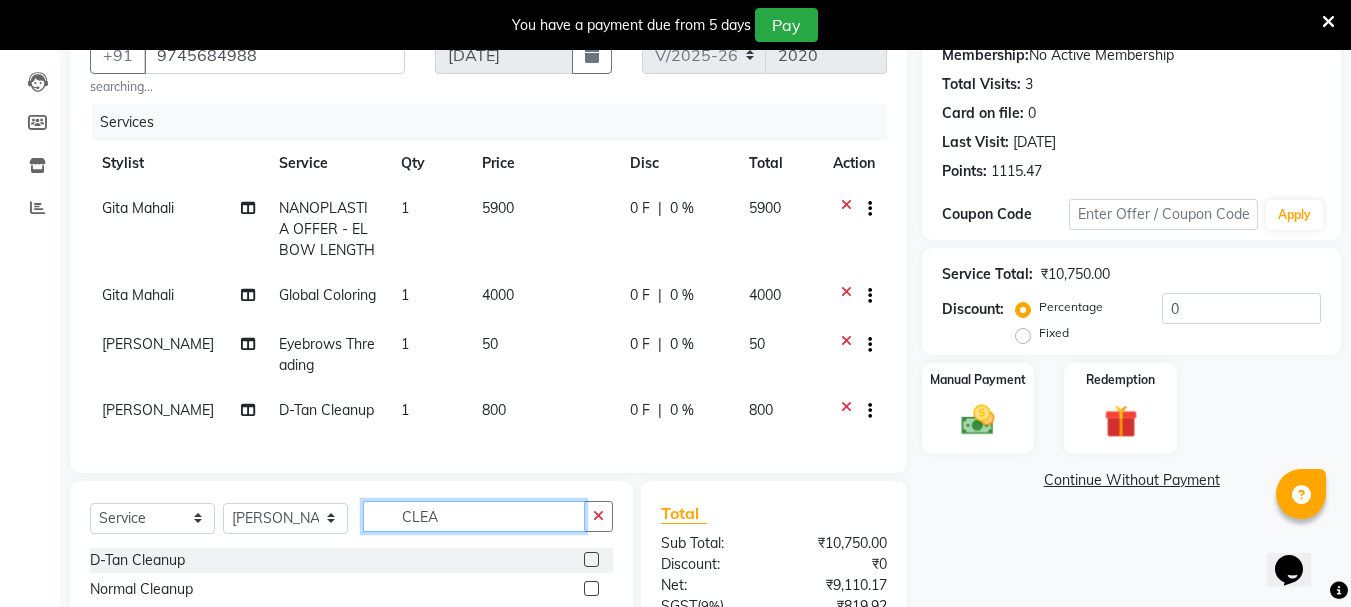 checkbox on "false" 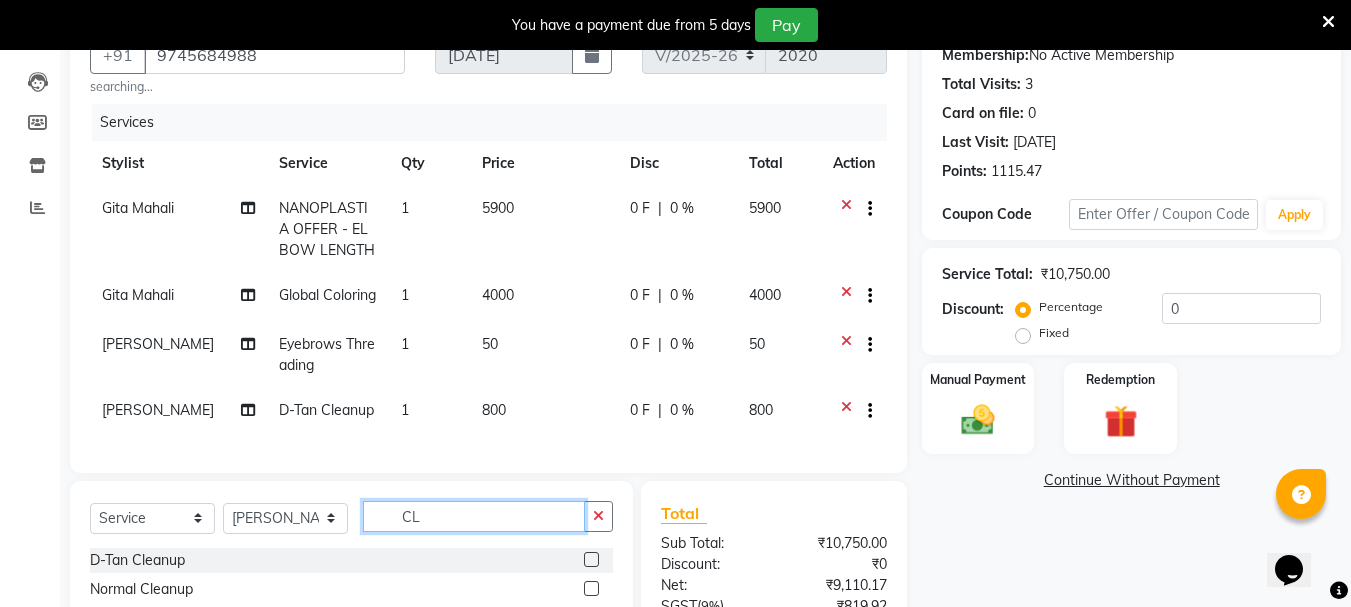 type on "C" 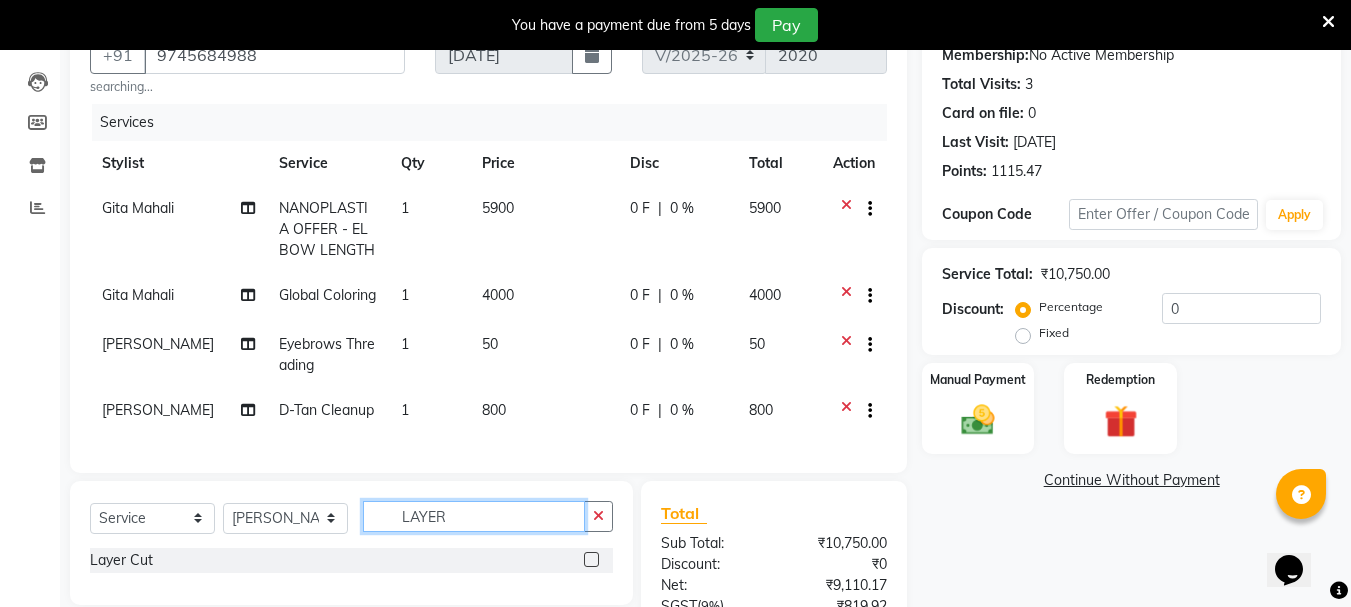 type on "LAYER" 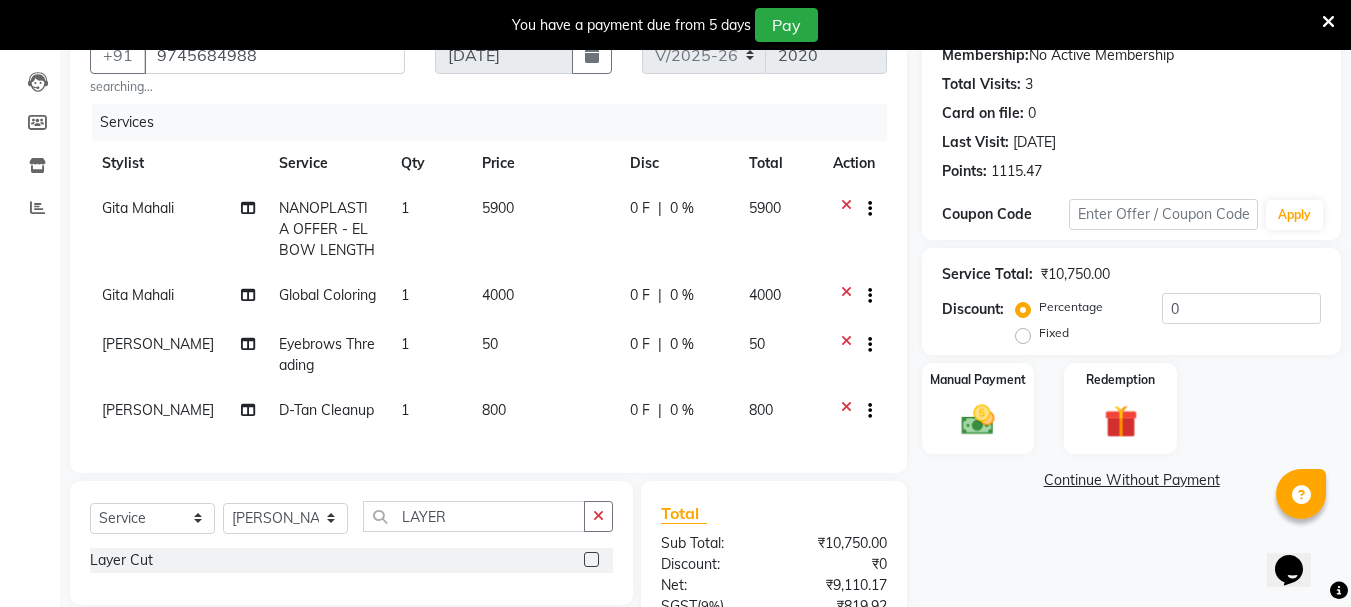 click 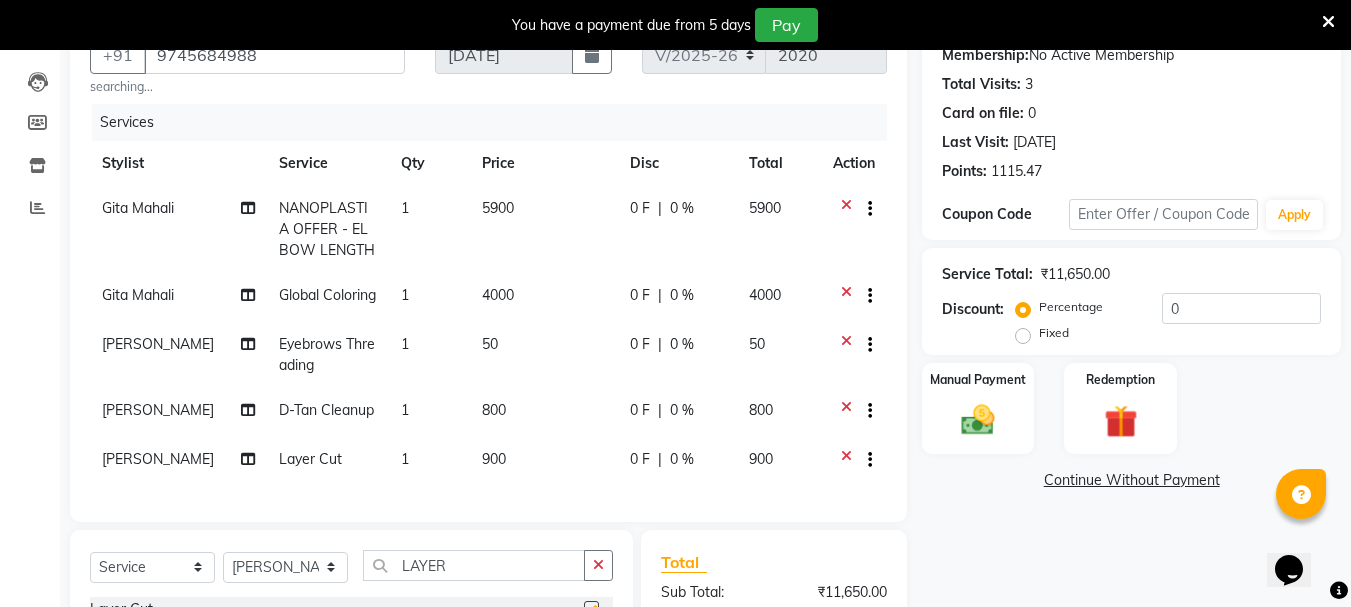 checkbox on "false" 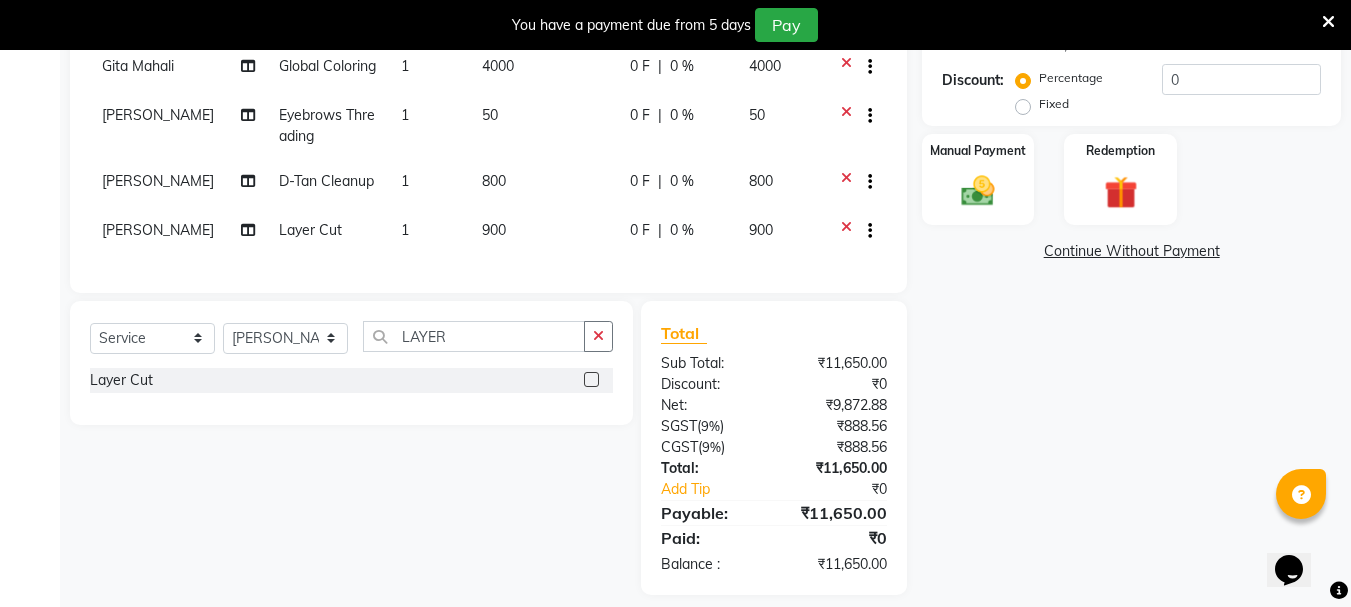 scroll, scrollTop: 462, scrollLeft: 0, axis: vertical 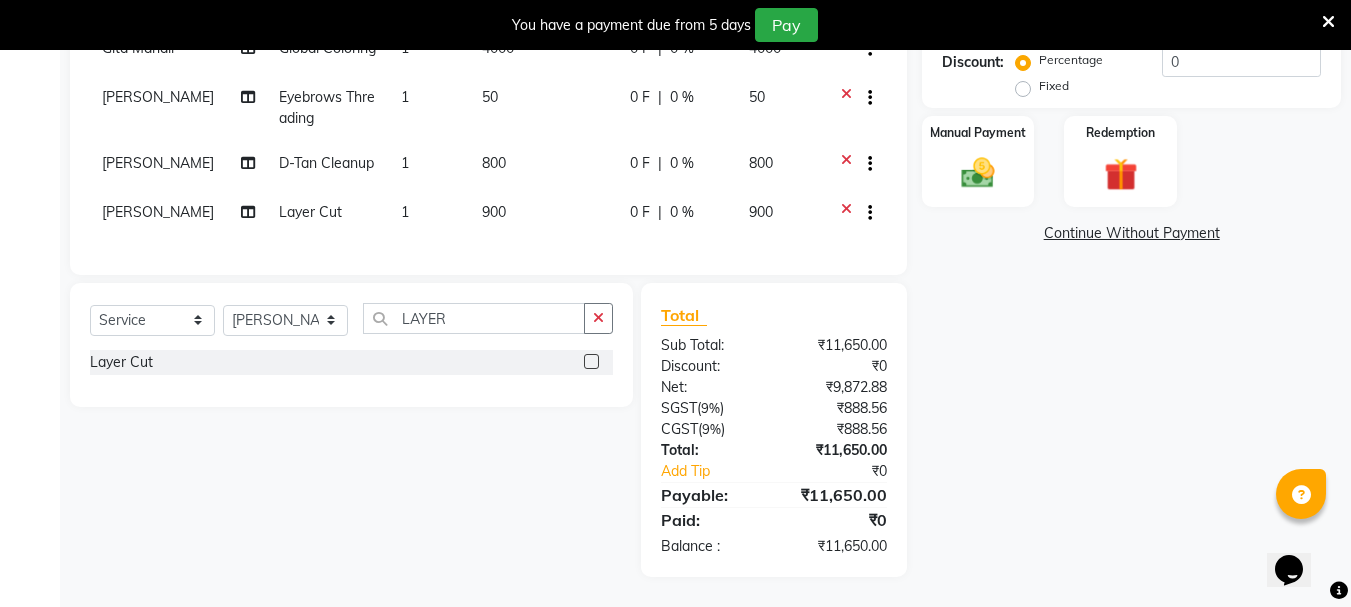 drag, startPoint x: 1090, startPoint y: 319, endPoint x: 1078, endPoint y: 342, distance: 25.942244 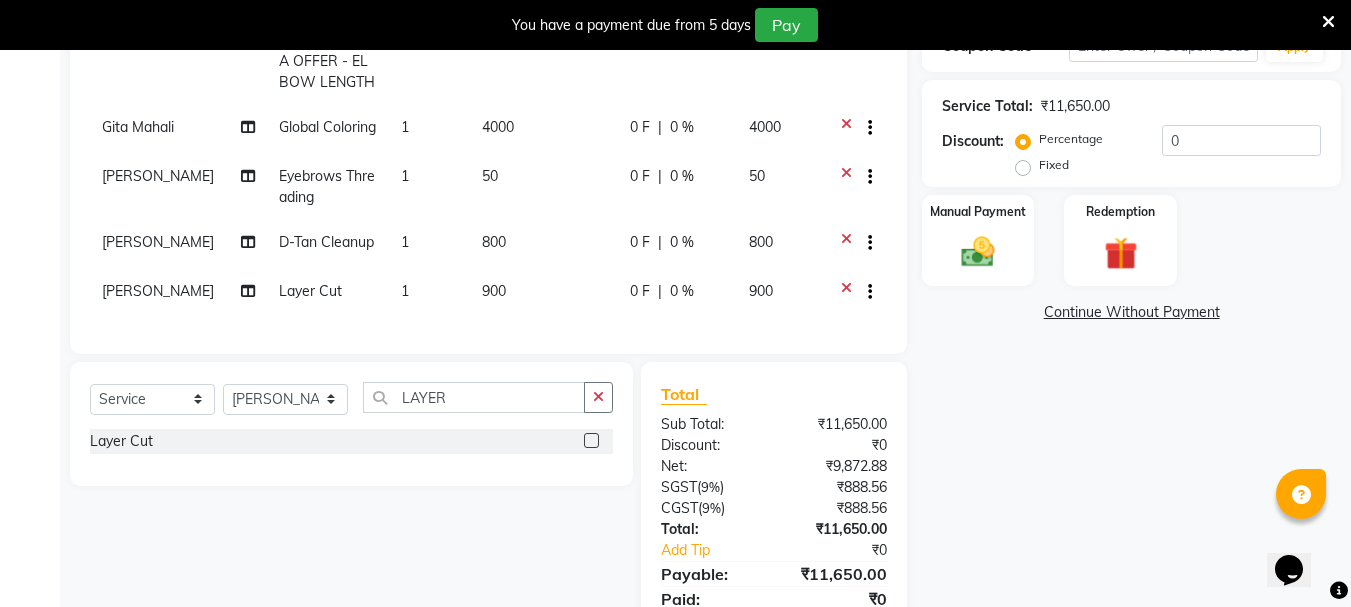 scroll, scrollTop: 262, scrollLeft: 0, axis: vertical 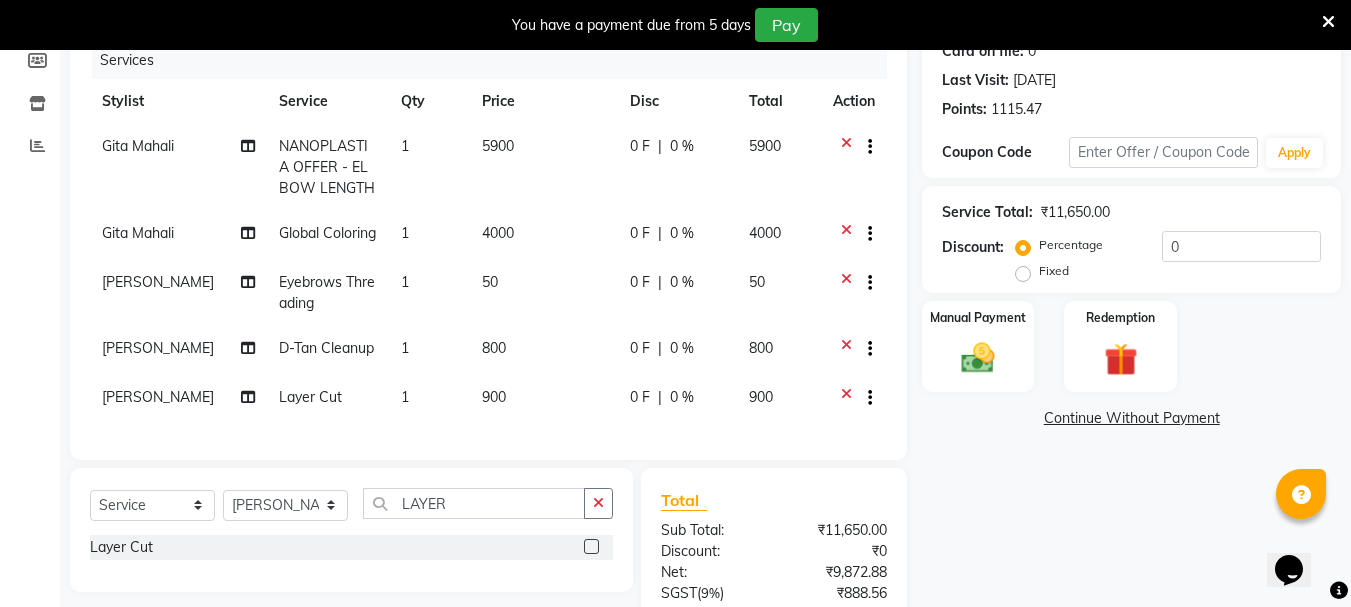 click on "0 F" 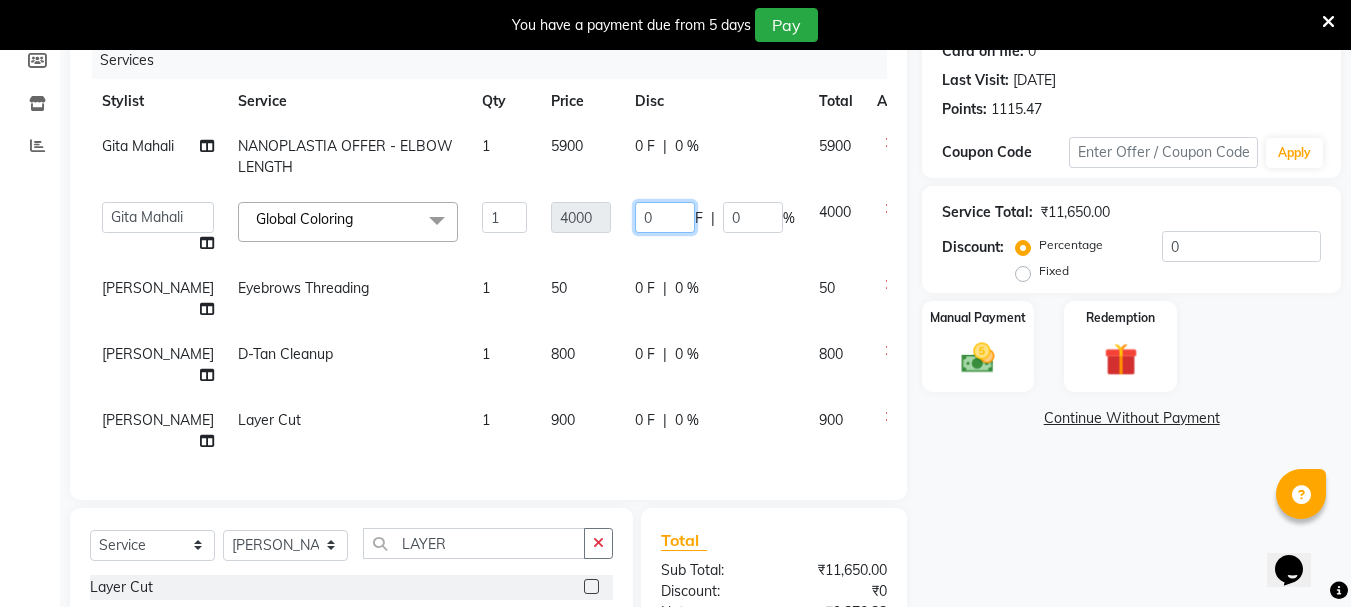 click on "0" 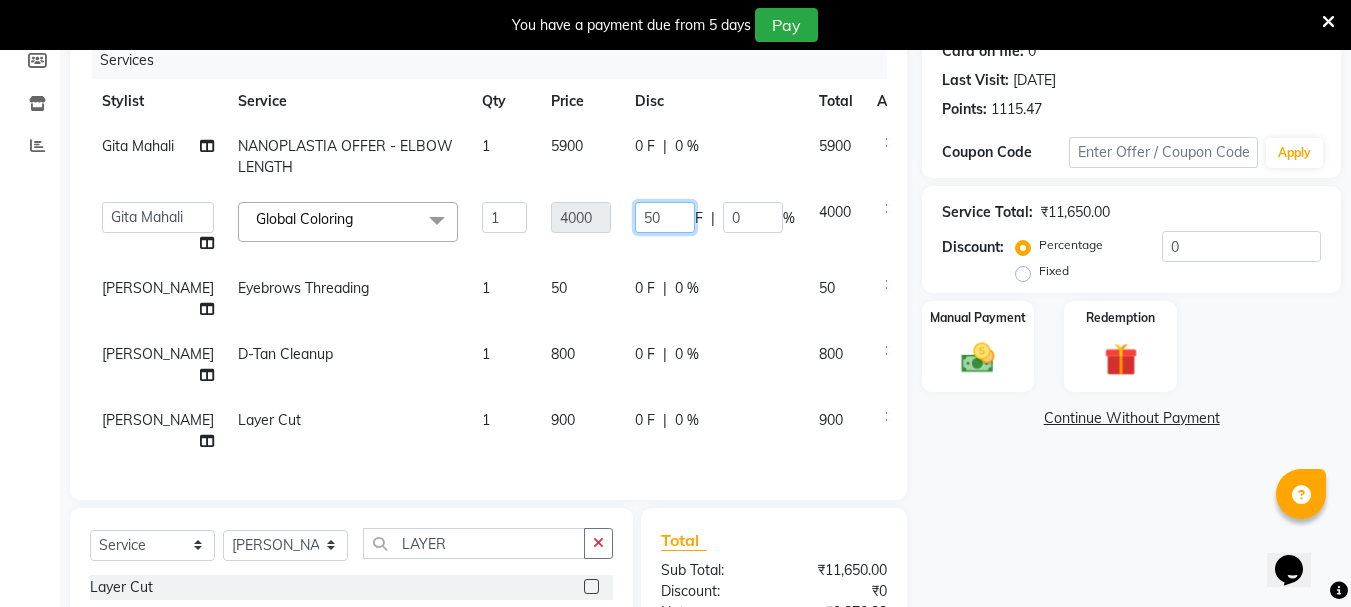 type on "500" 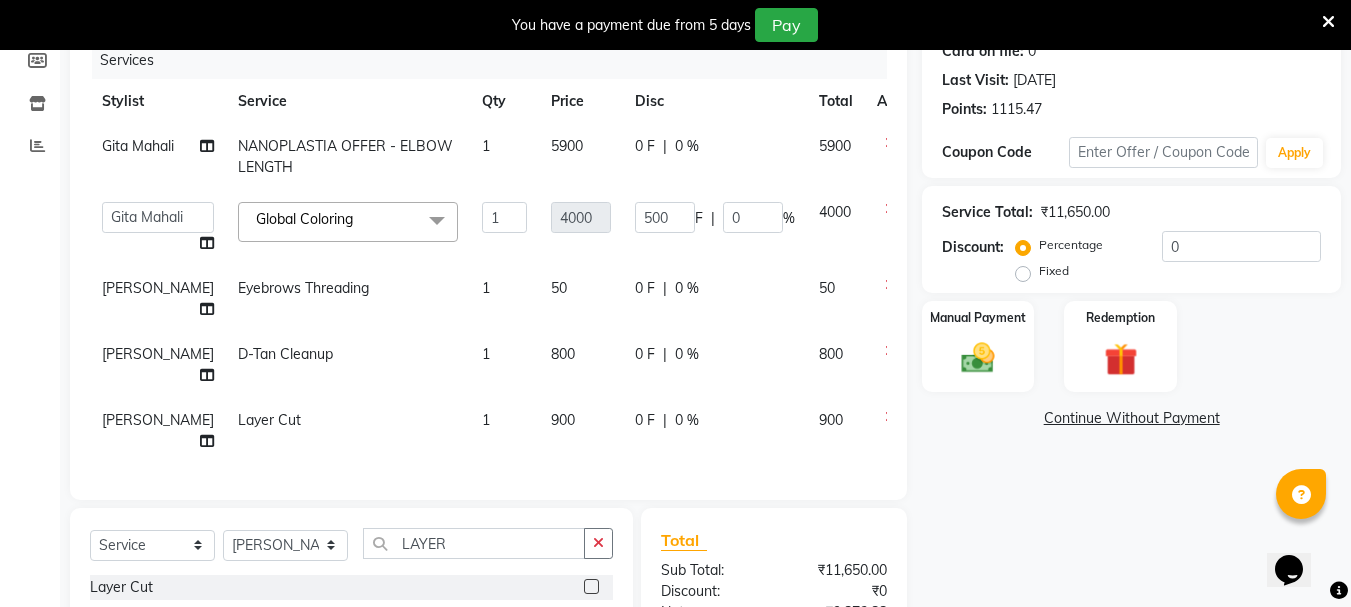 click on "0 F | 0 %" 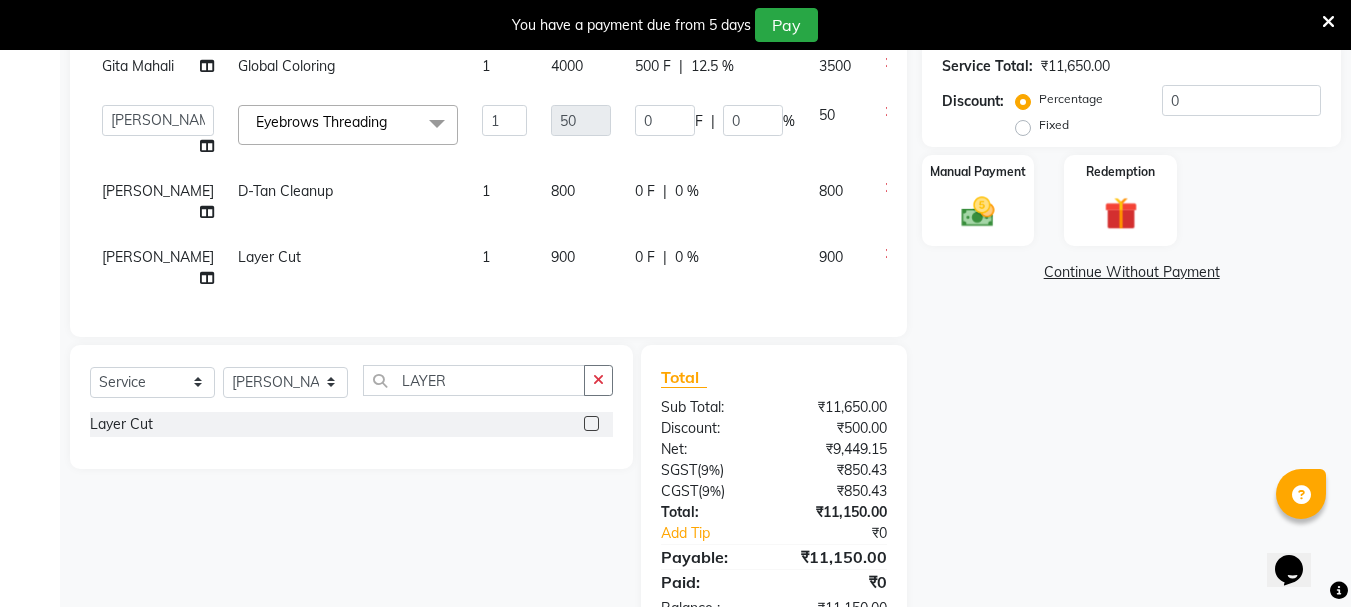 scroll, scrollTop: 549, scrollLeft: 0, axis: vertical 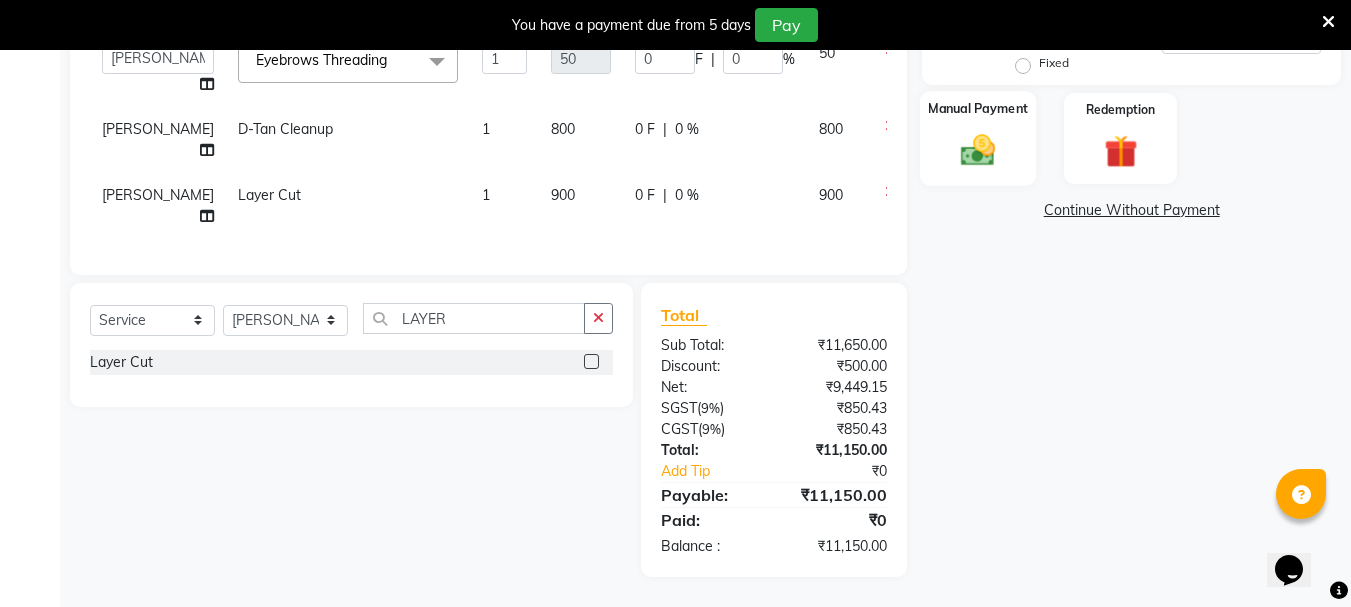 drag, startPoint x: 989, startPoint y: 74, endPoint x: 1017, endPoint y: 110, distance: 45.607018 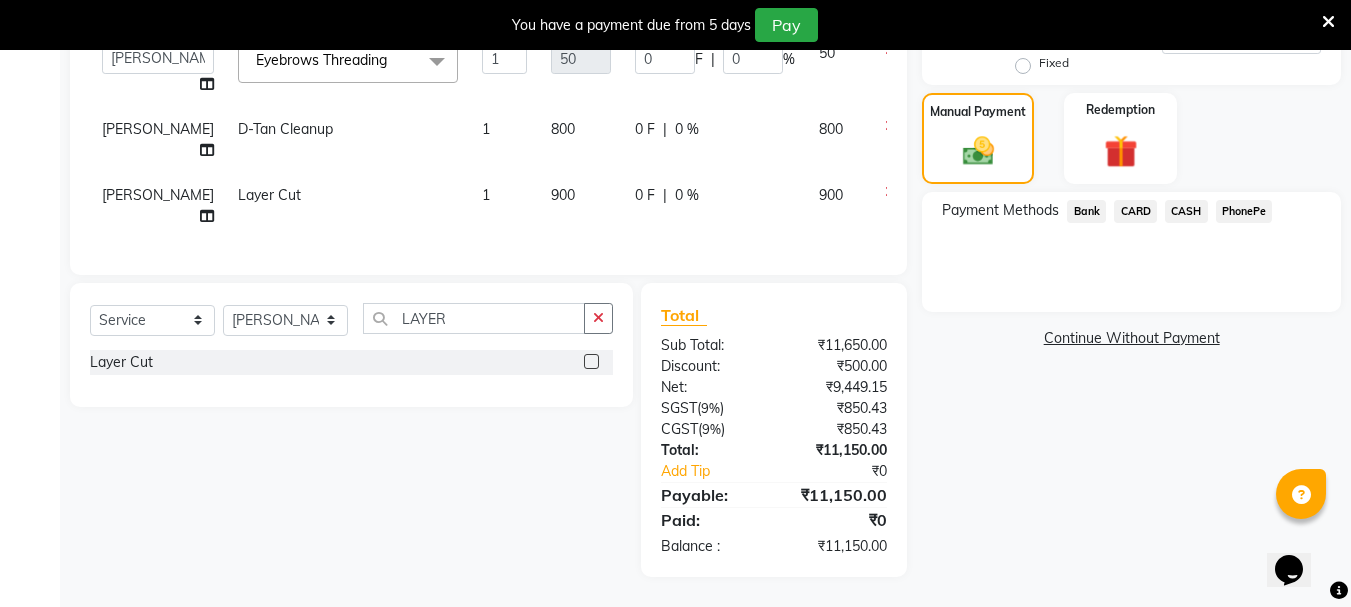 click on "PhonePe" 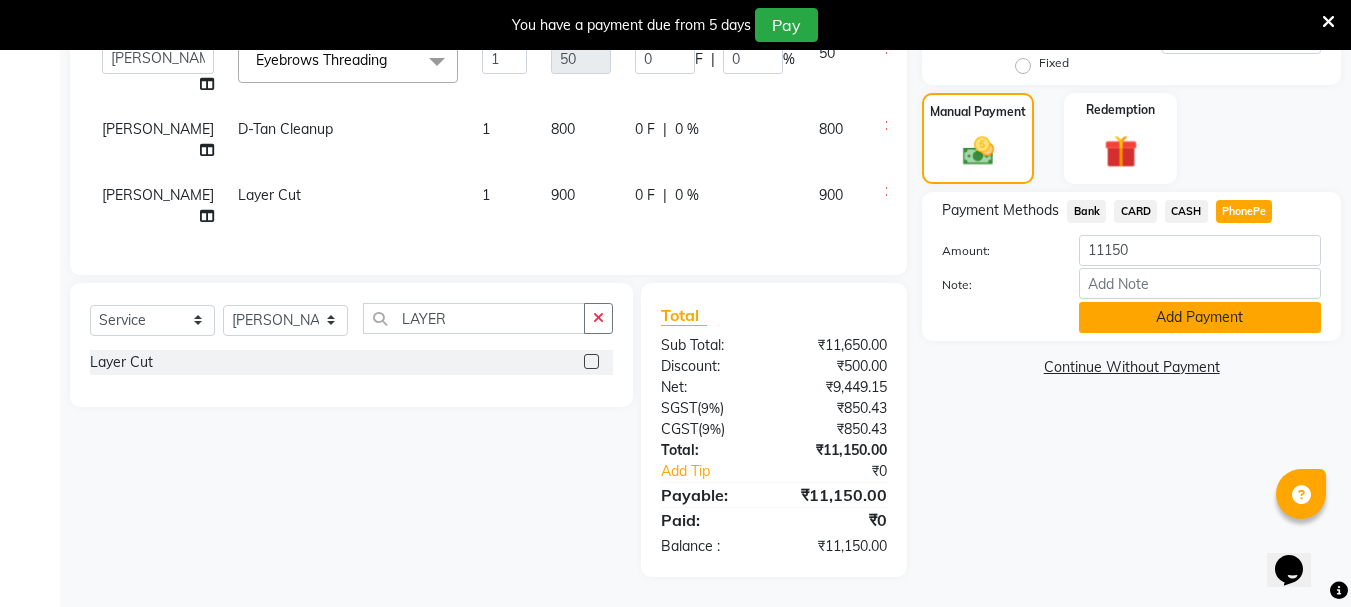 click on "Add Payment" 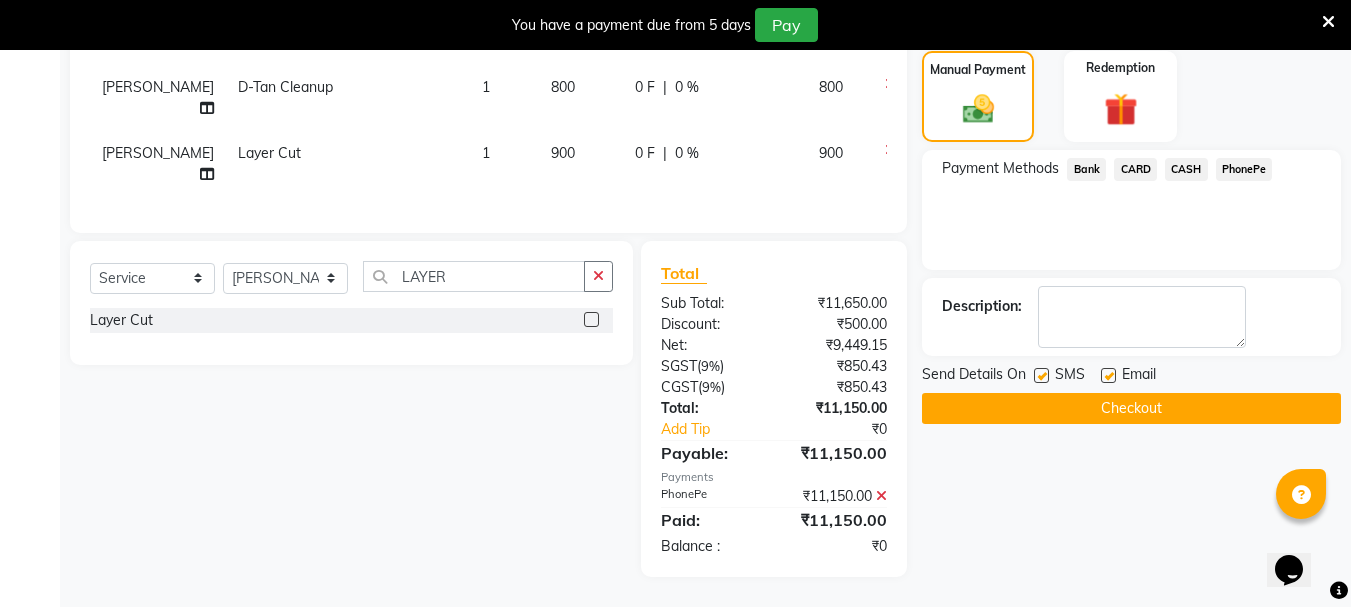 scroll, scrollTop: 591, scrollLeft: 0, axis: vertical 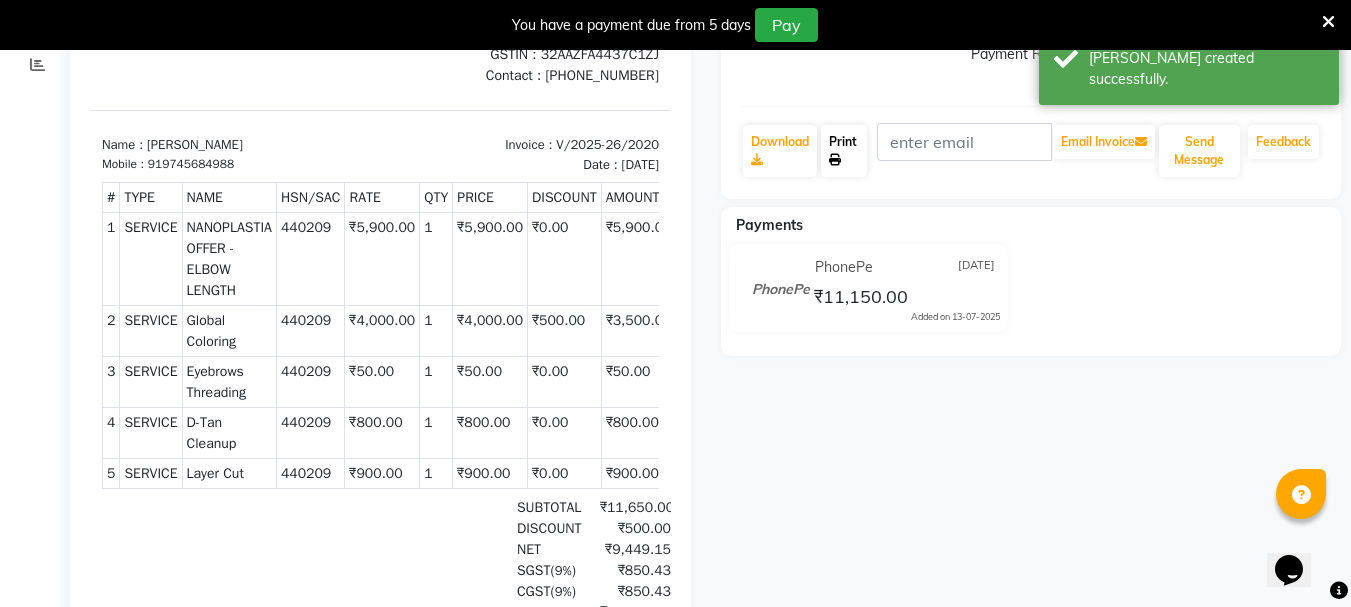 click on "Print" 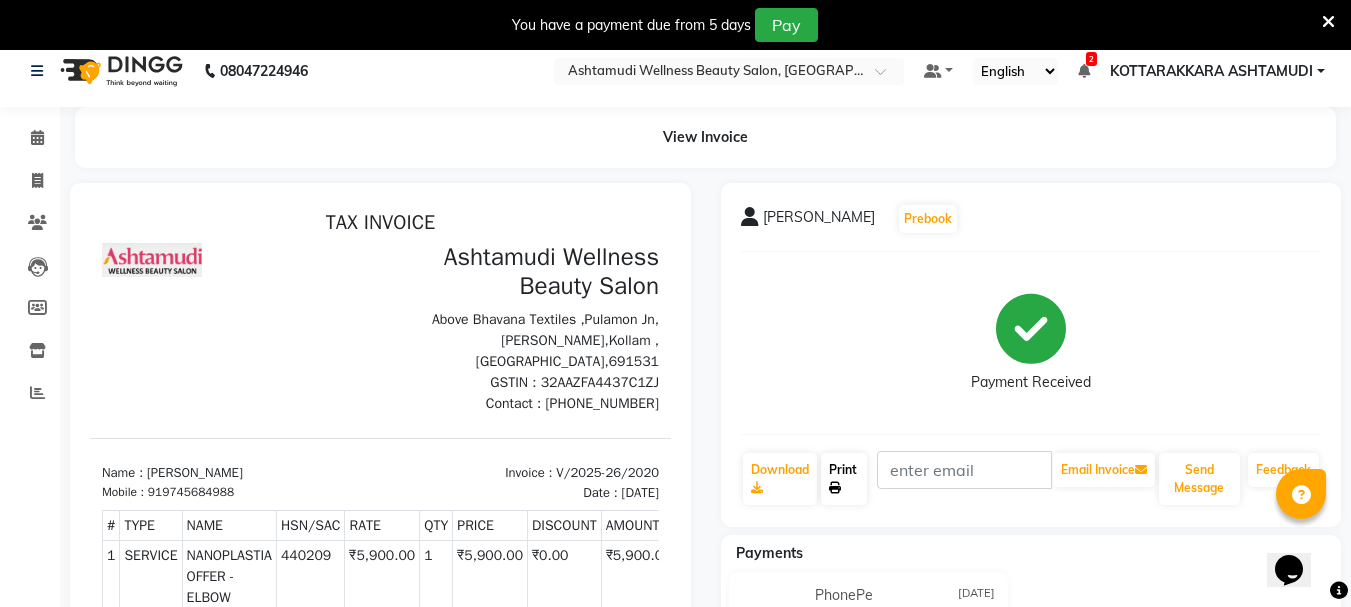 scroll, scrollTop: 0, scrollLeft: 0, axis: both 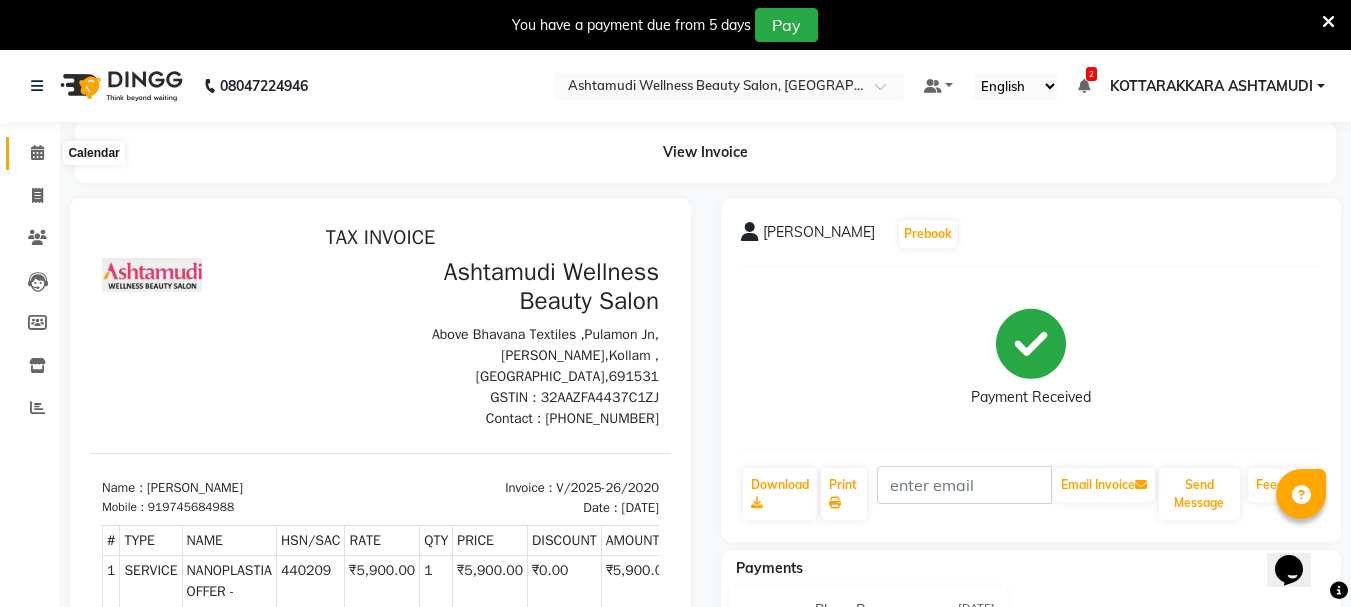 click 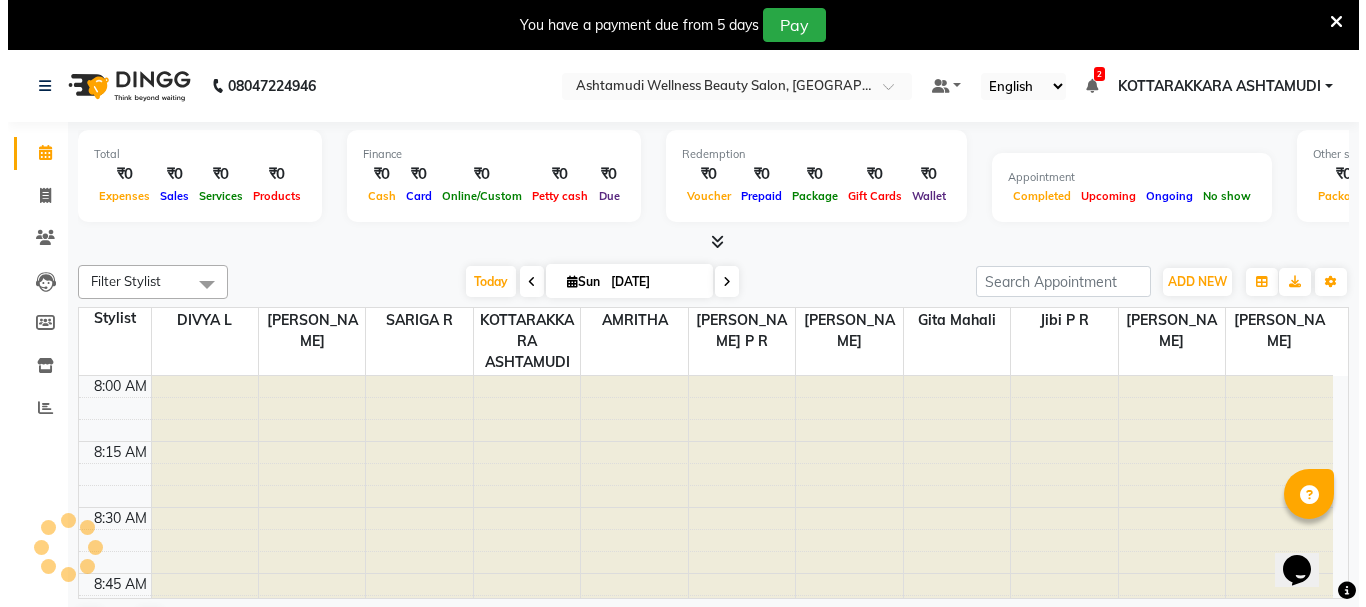 scroll, scrollTop: 0, scrollLeft: 0, axis: both 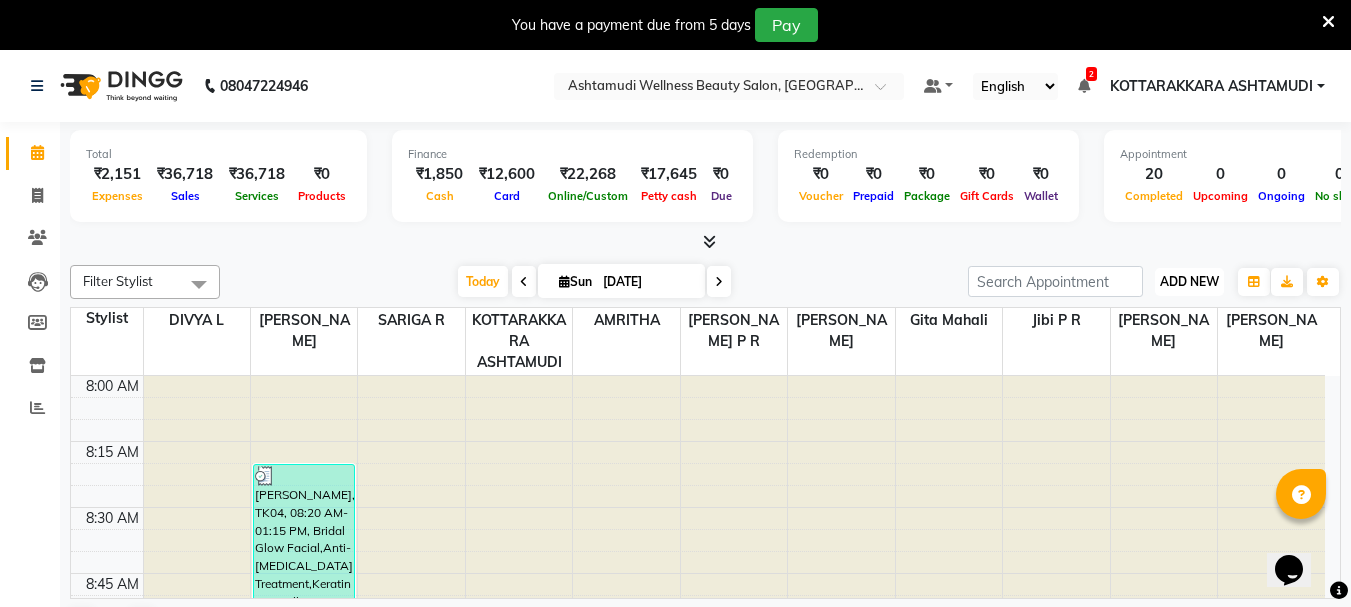click on "ADD NEW" at bounding box center [1189, 281] 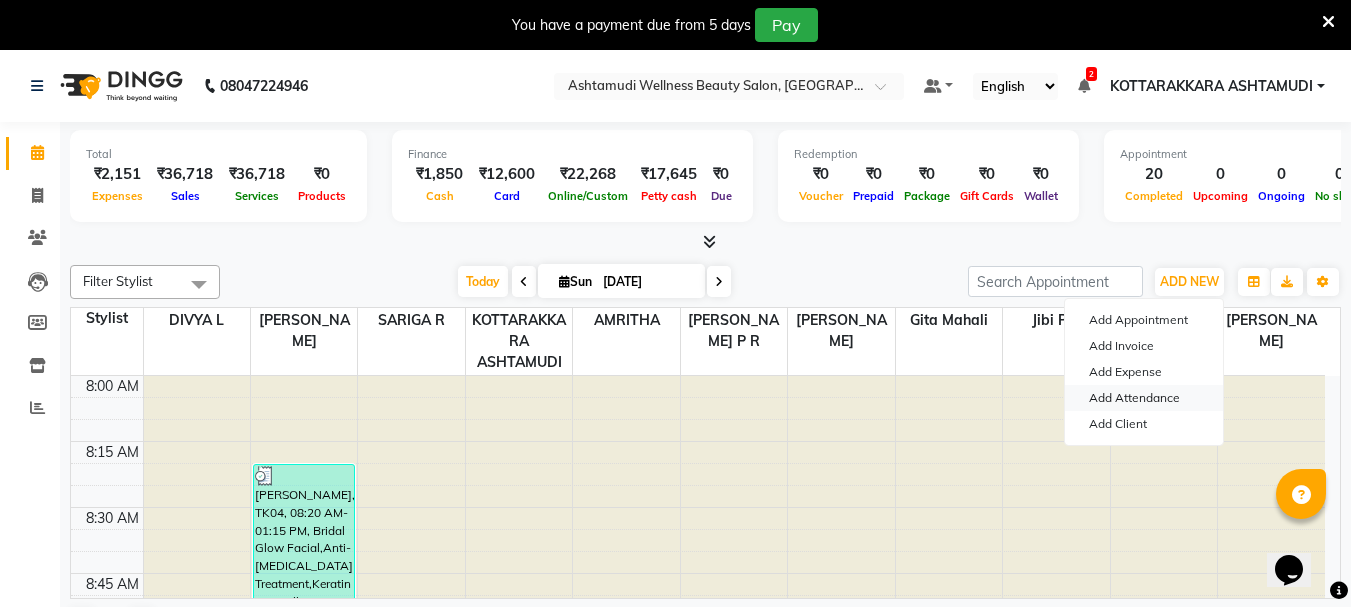 click on "Add Attendance" at bounding box center (1144, 398) 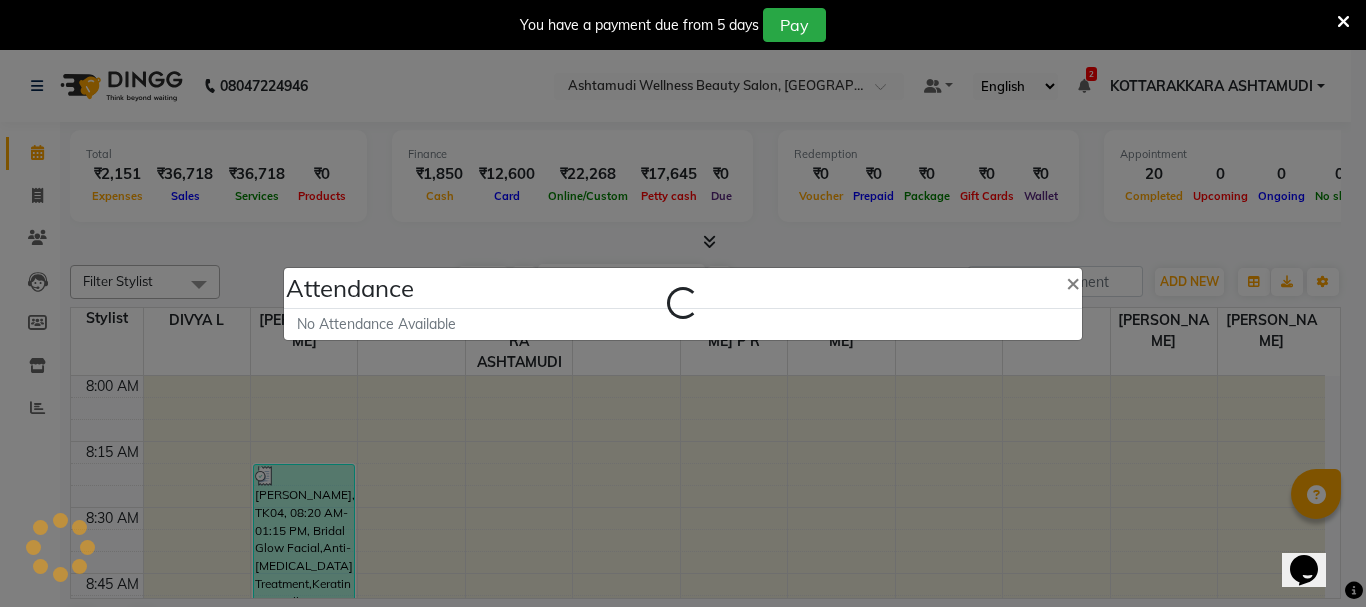 select on "A" 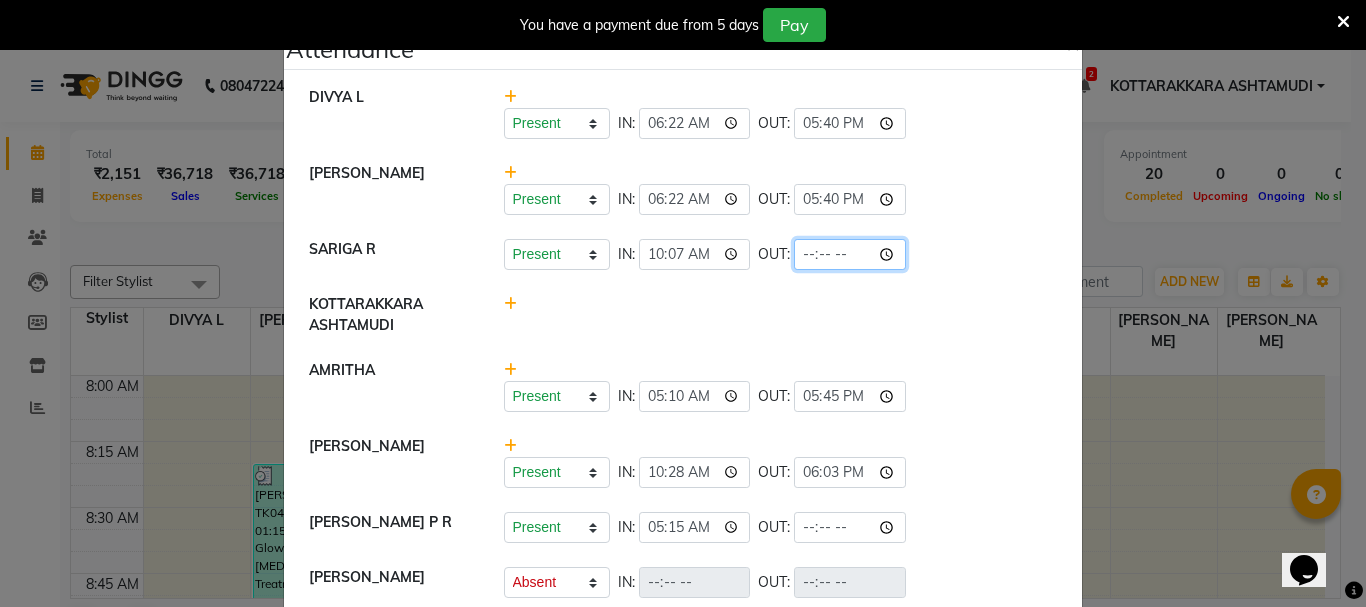 click 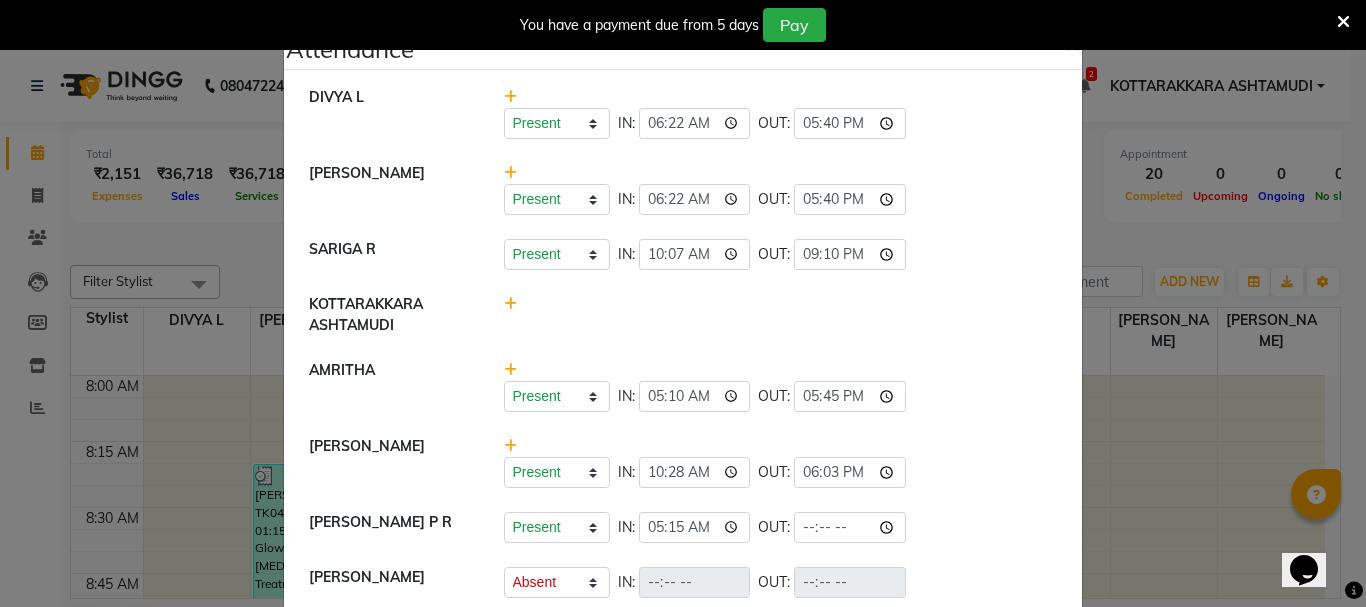 type on "21:10" 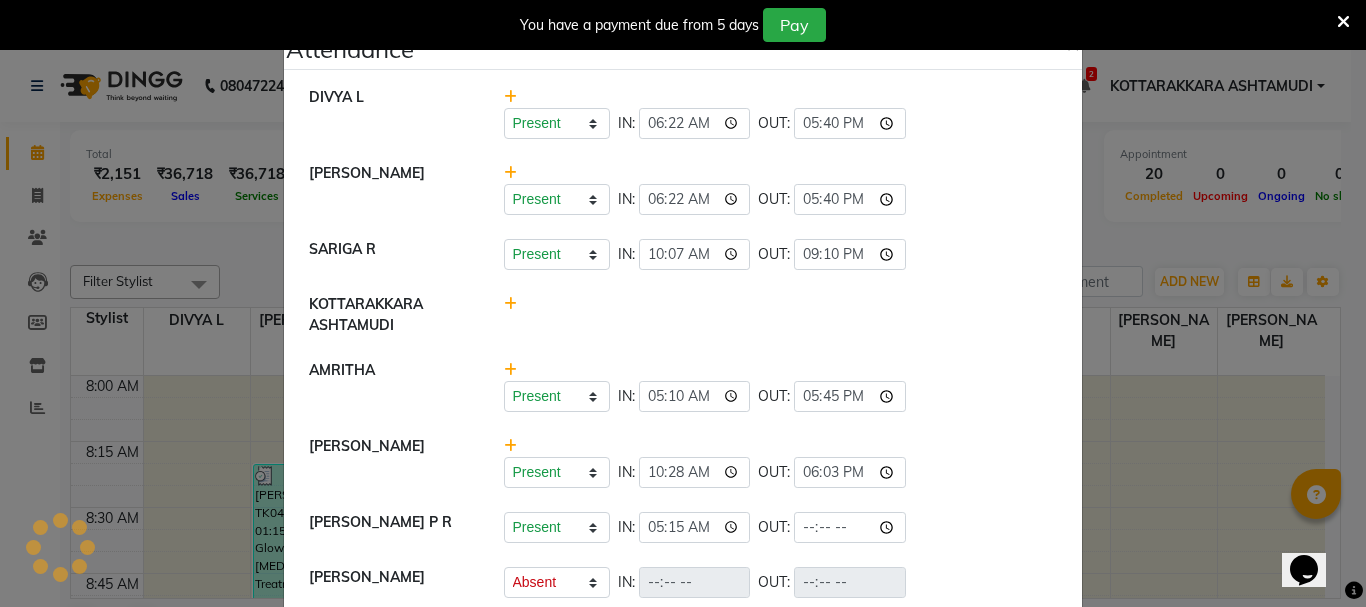 click on "SHAHIDA   Present   Absent   Late   Half Day   Weekly Off  IN:  10:28 OUT:  18:03" 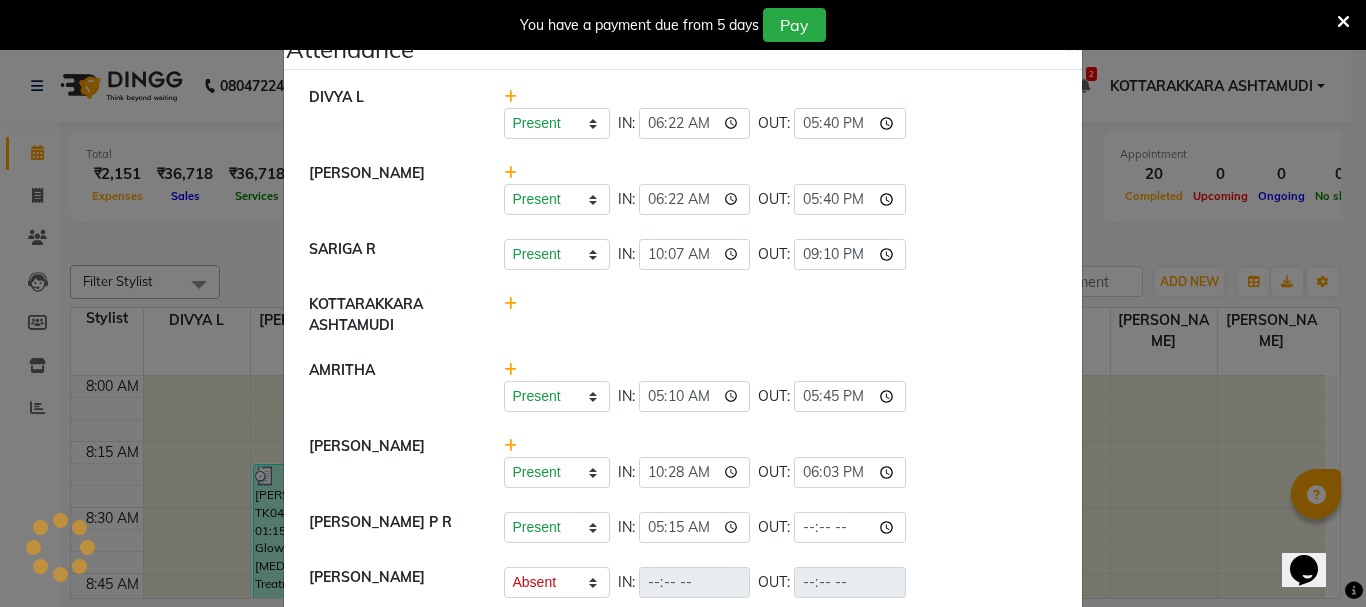 select on "A" 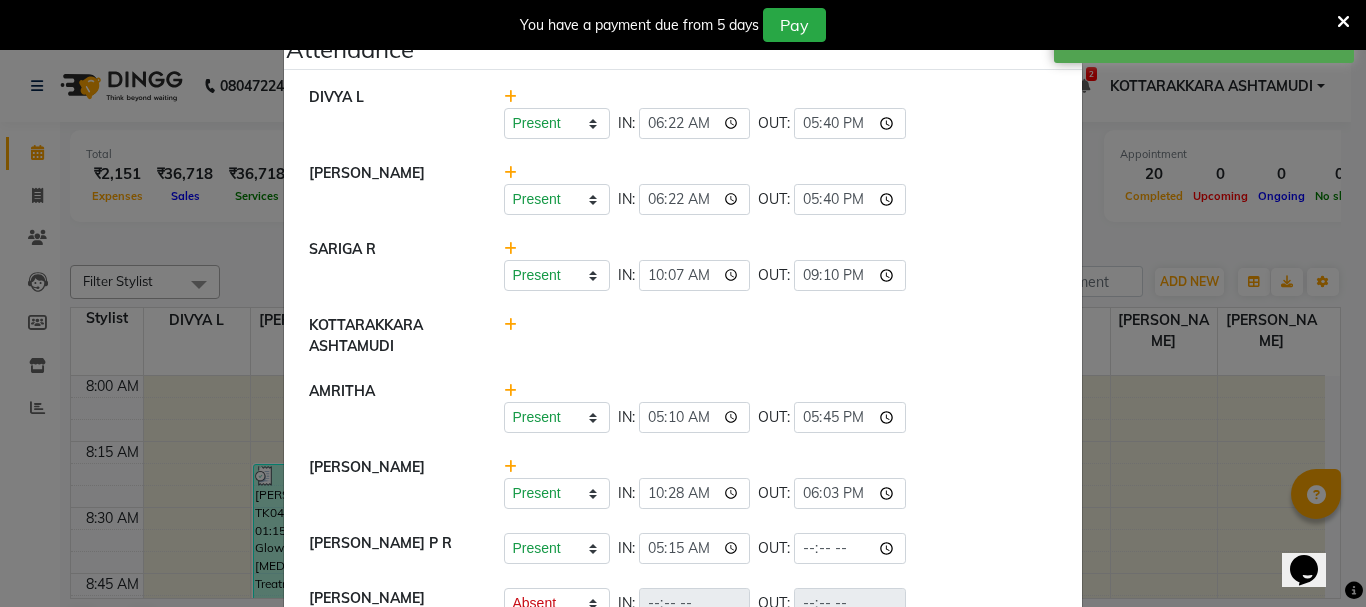 scroll, scrollTop: 331, scrollLeft: 0, axis: vertical 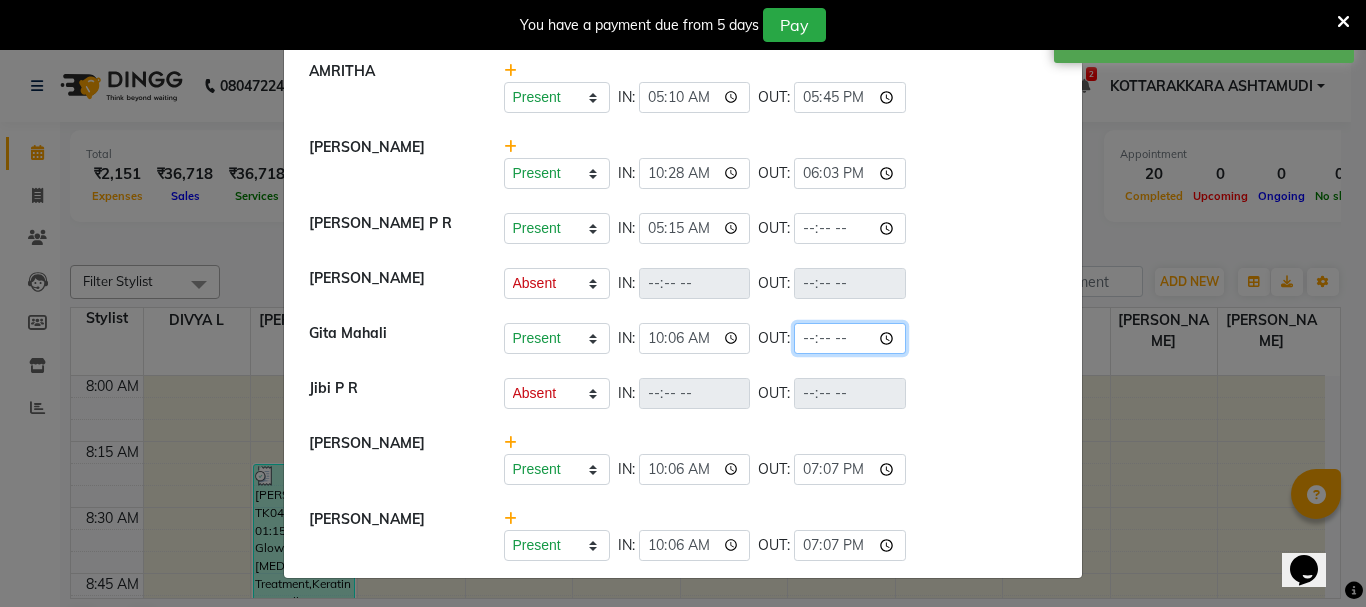 click 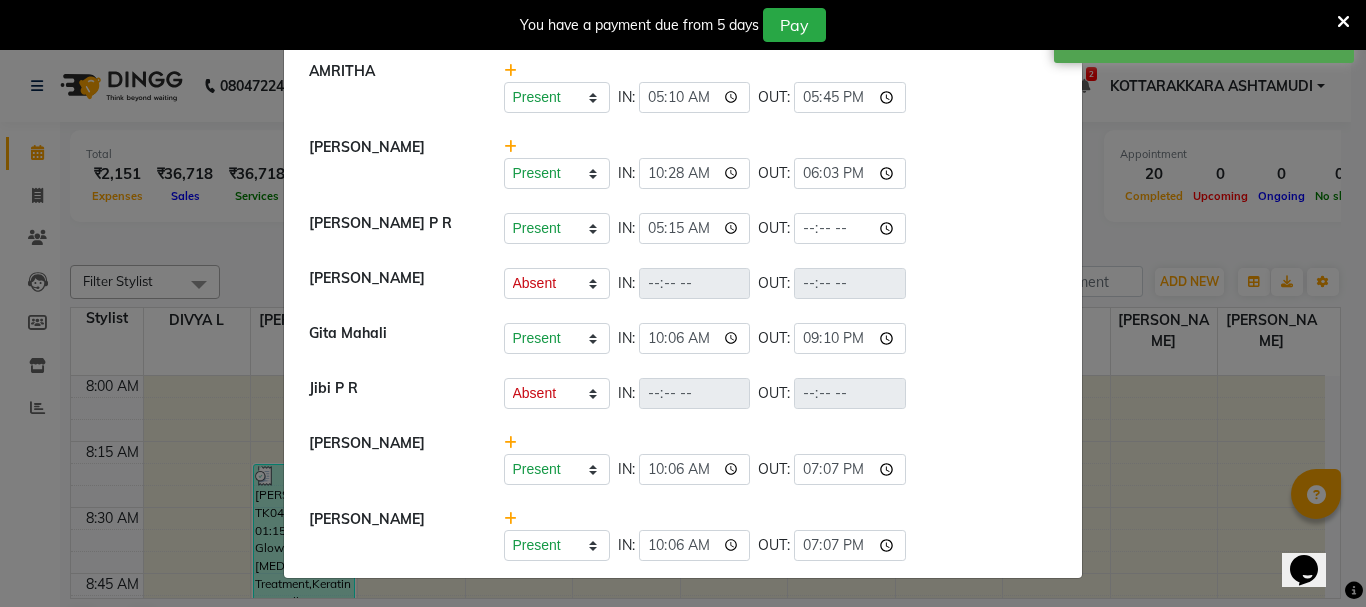 type on "21:10" 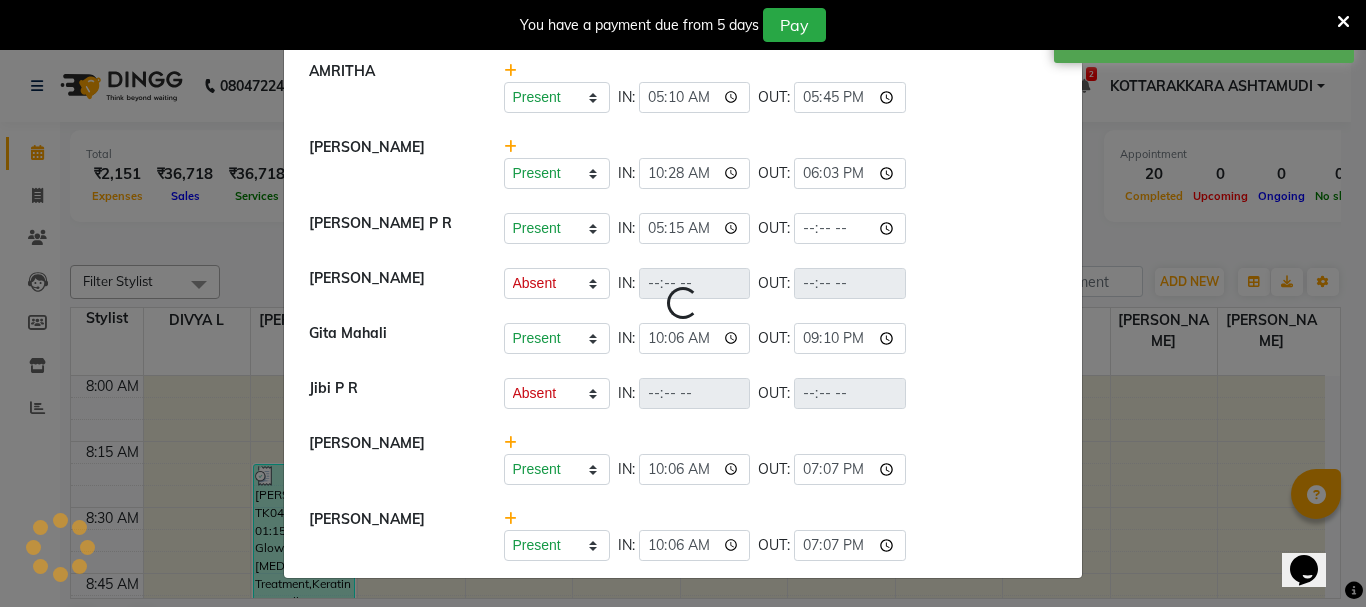 select on "A" 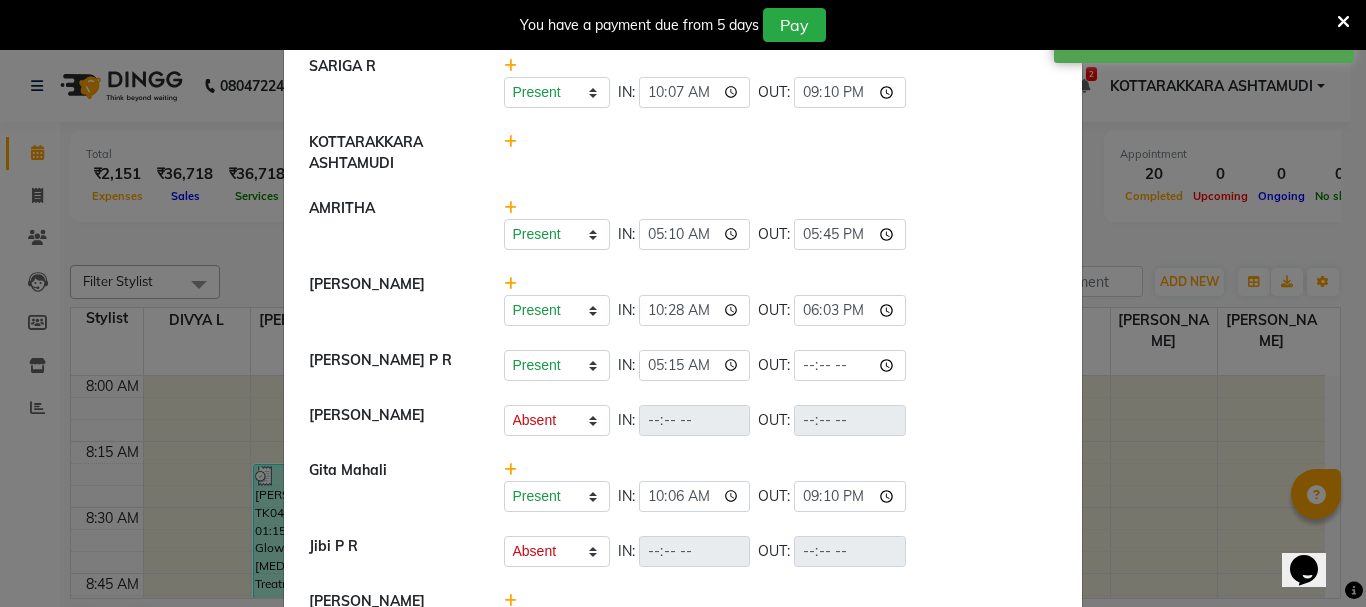 scroll, scrollTop: 300, scrollLeft: 0, axis: vertical 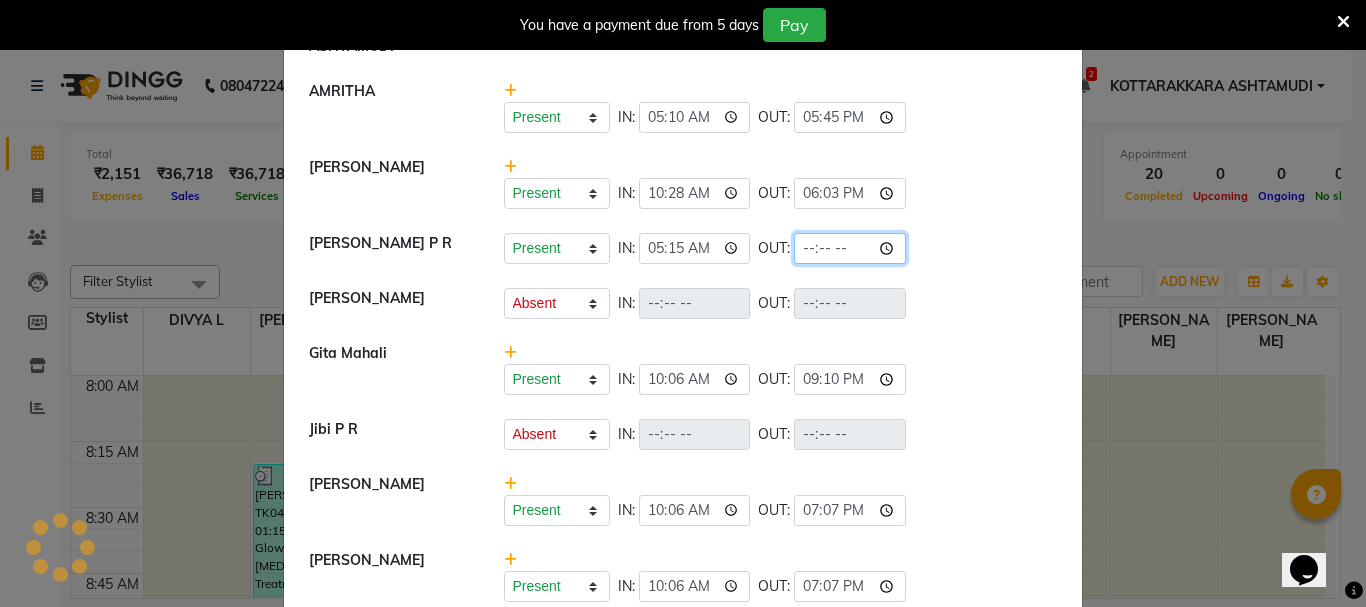 click 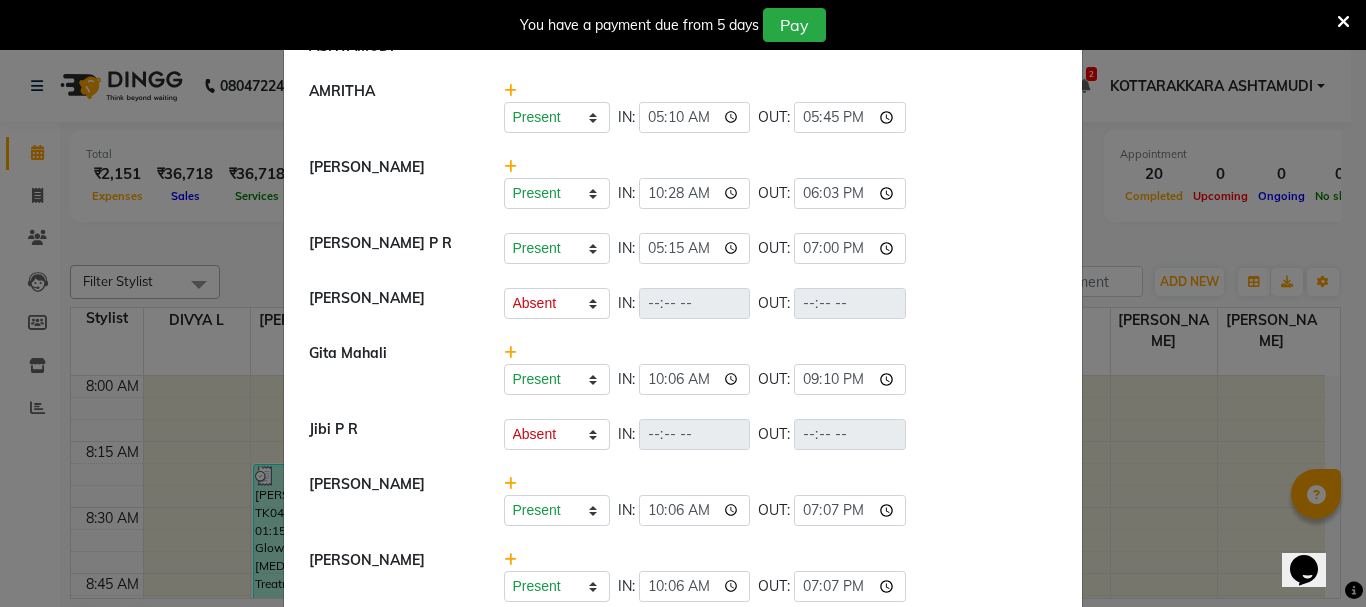 type on "19:00" 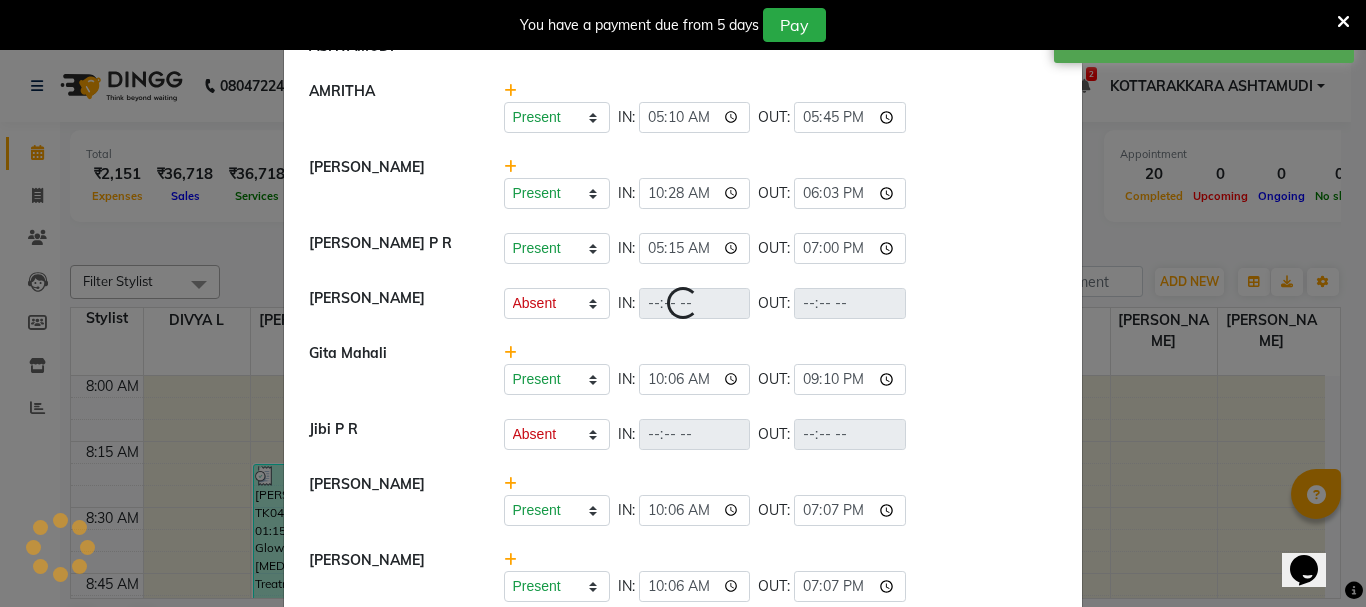 select on "A" 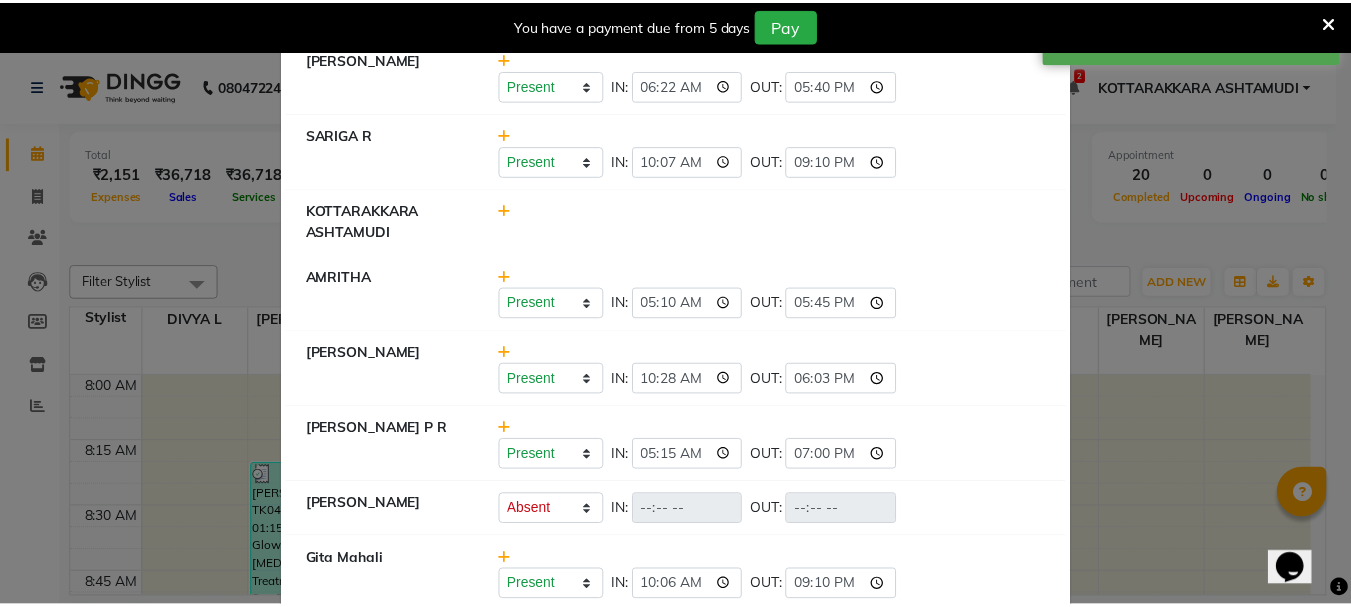scroll, scrollTop: 0, scrollLeft: 0, axis: both 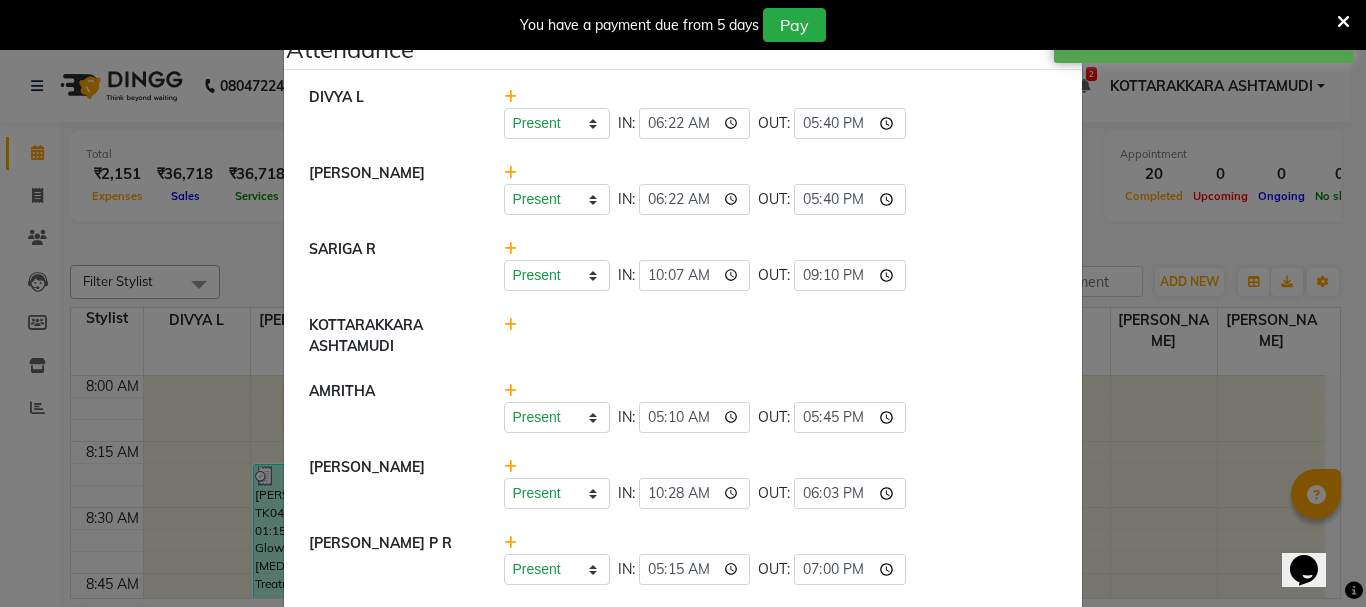 click on "Attendance ×  DIVYA L	   Present   Absent   Late   Half Day   Weekly Off  IN:  06:22 OUT:  17:40  NISHA SAMUEL 	   Present   Absent   Late   Half Day   Weekly Off  IN:  06:22 OUT:  17:40  SARIGA R	   Present   Absent   Late   Half Day   Weekly Off  IN:  10:07 OUT:  21:10  KOTTARAKKARA ASHTAMUDI   AMRITHA   Present   Absent   Late   Half Day   Weekly Off  IN:  05:10 OUT:  17:45  SHAHIDA   Present   Absent   Late   Half Day   Weekly Off  IN:  10:28 OUT:  18:03  SHAMINA MUHAMMED P R   Present   Absent   Late   Half Day   Weekly Off  IN:  05:15 OUT:  19:00  ANJALI ANAND   Present   Absent   Late   Half Day   Weekly Off  IN:  OUT:   Gita Mahali    Present   Absent   Late   Half Day   Weekly Off  IN:  10:06 OUT:  21:10  Jibi P R   Present   Absent   Late   Half Day   Weekly Off  IN:  OUT:   Priya Chakraborty   Present   Absent   Late   Half Day   Weekly Off  IN:  10:06 OUT:  19:07  Karina Darjee    Present   Absent   Late   Half Day   Weekly Off  IN:  10:06 OUT:  19:07" 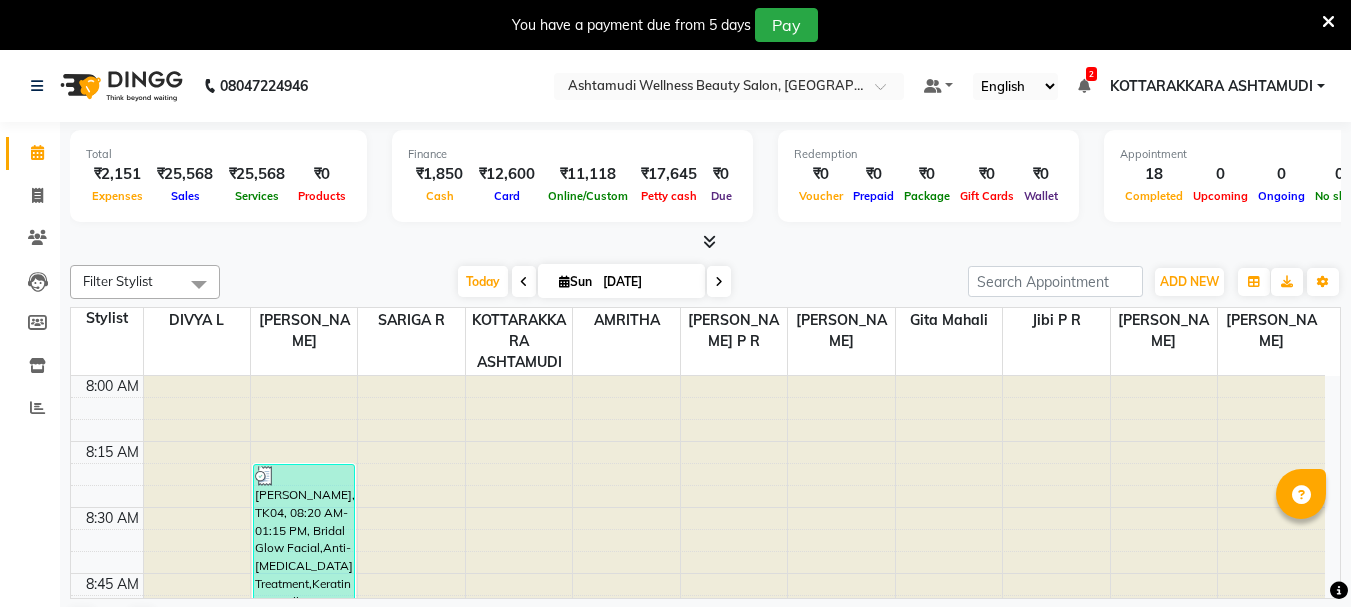 scroll, scrollTop: 0, scrollLeft: 0, axis: both 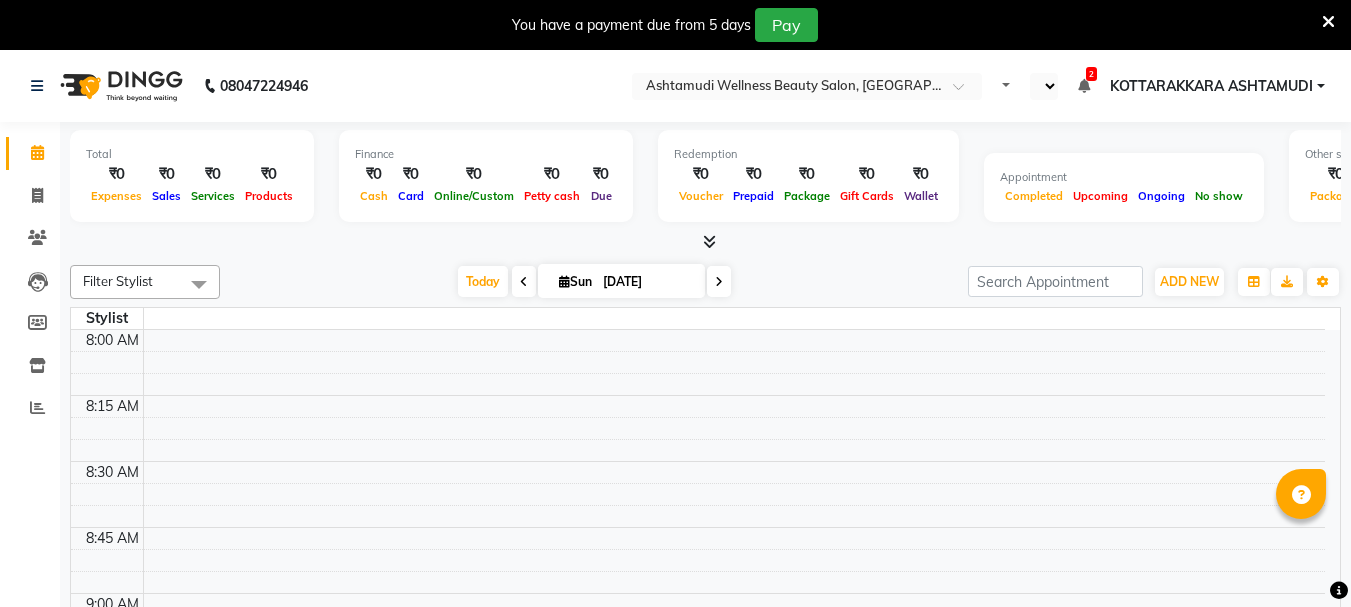 select on "en" 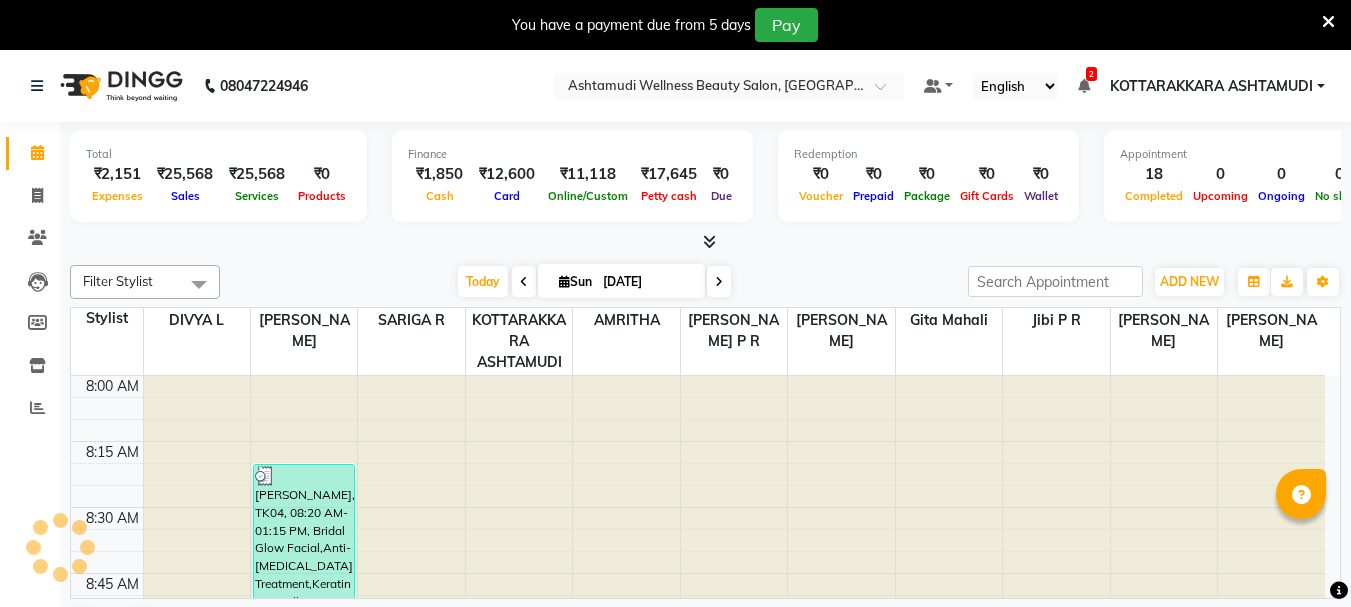 scroll, scrollTop: 0, scrollLeft: 0, axis: both 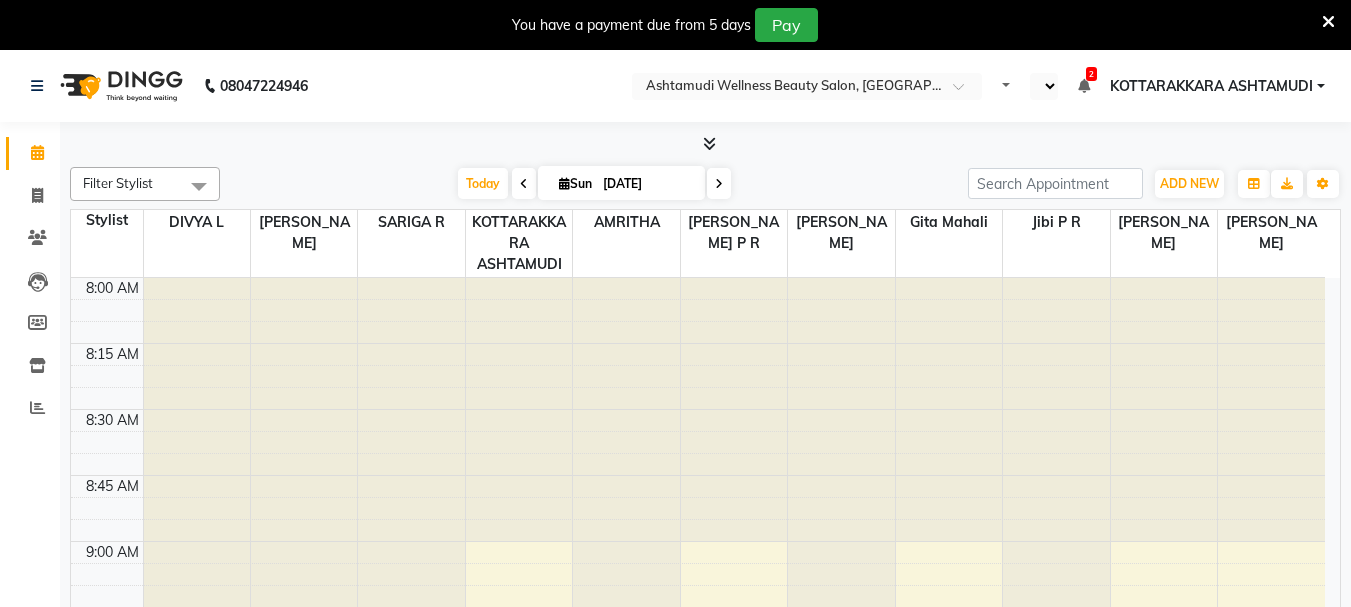 select on "en" 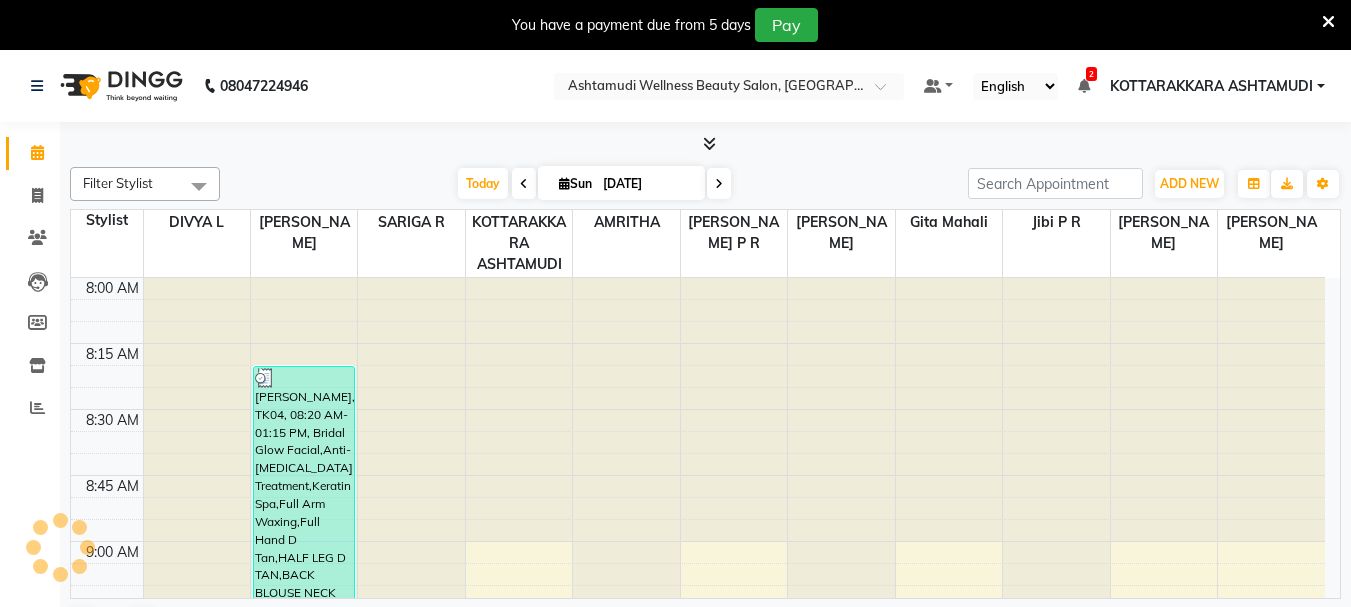 scroll, scrollTop: 0, scrollLeft: 0, axis: both 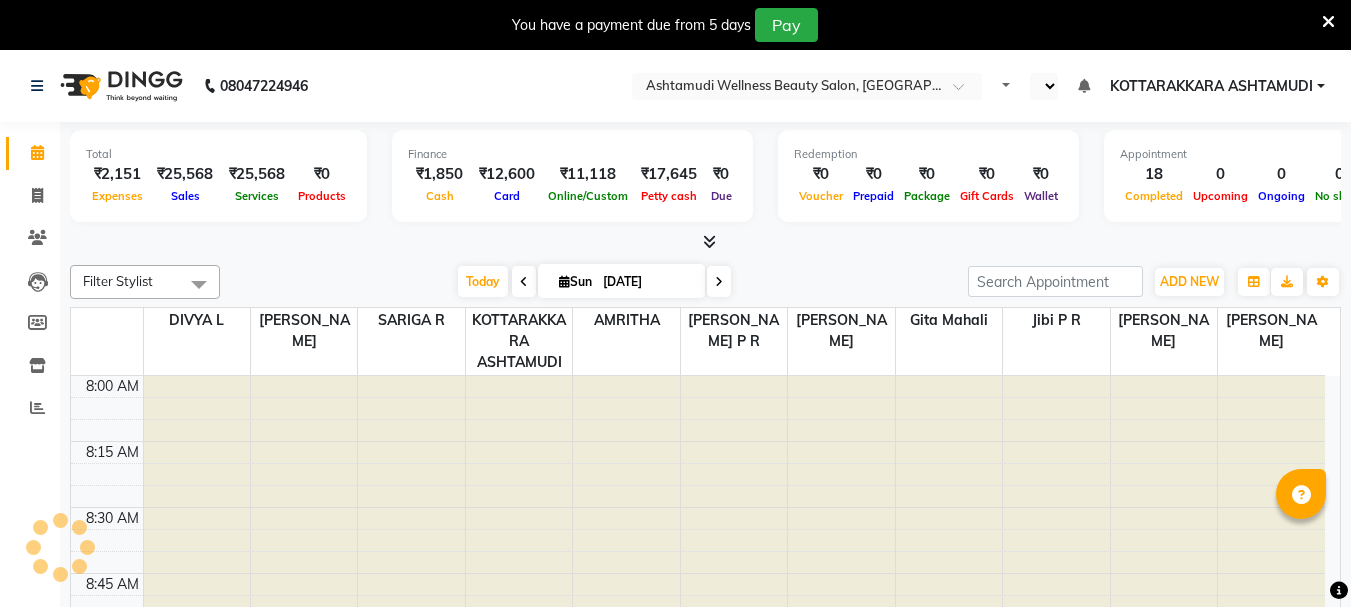 select on "en" 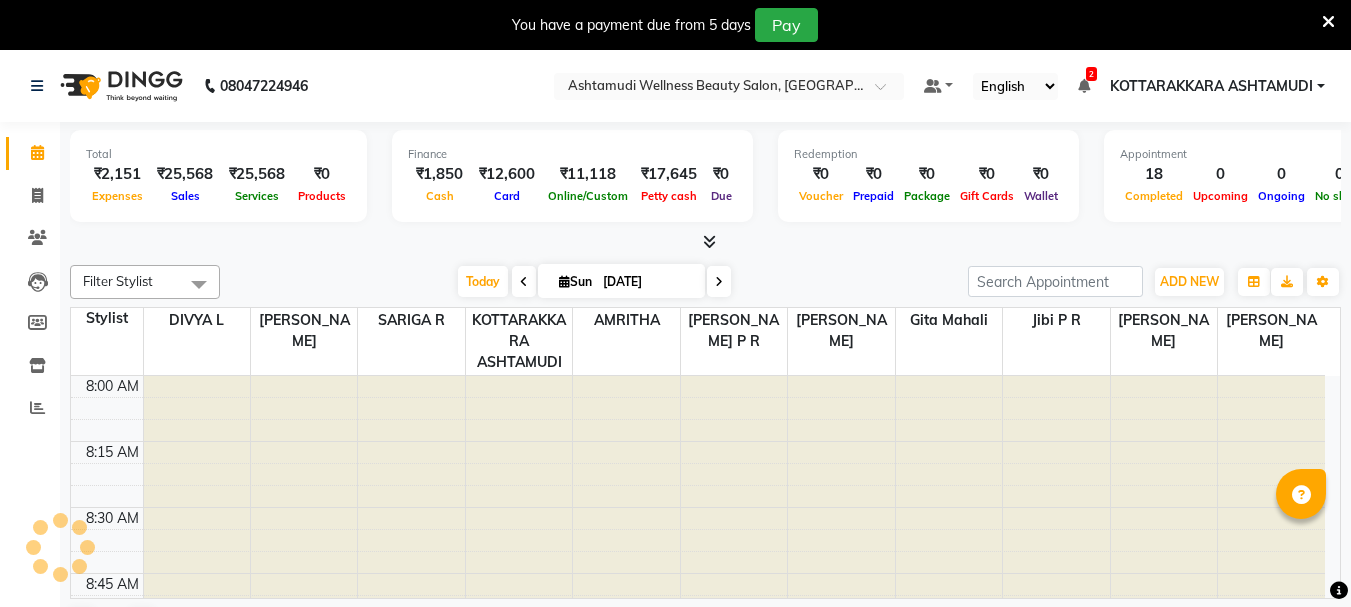 scroll, scrollTop: 0, scrollLeft: 0, axis: both 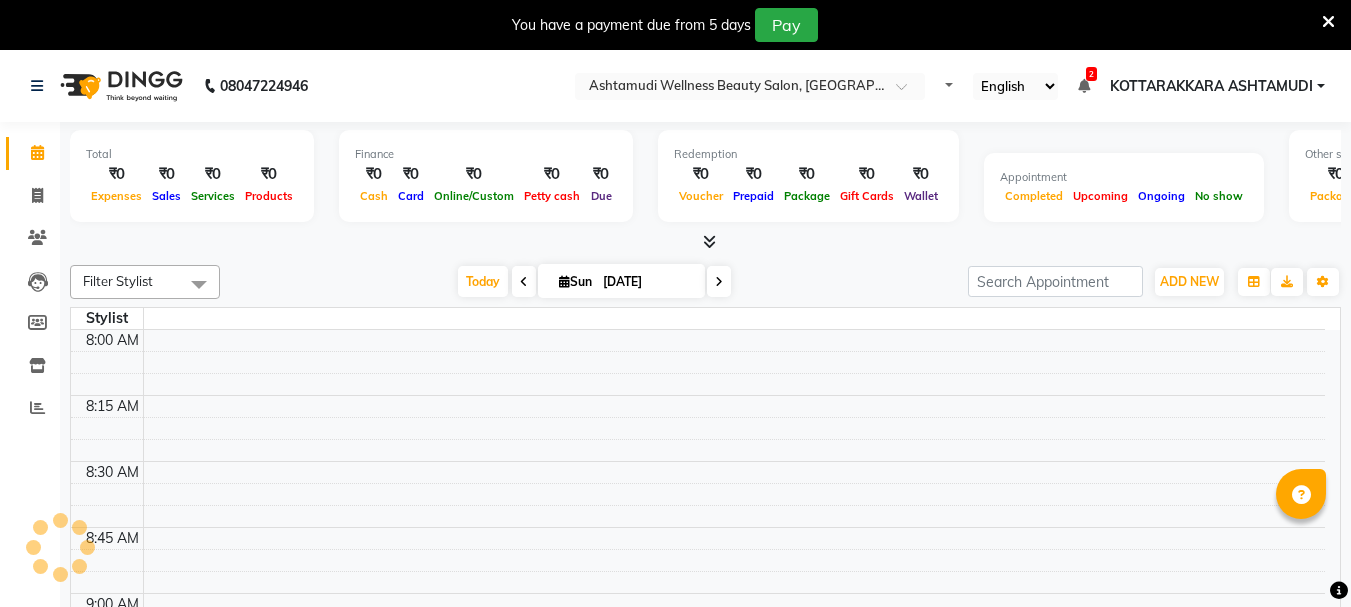 select on "en" 